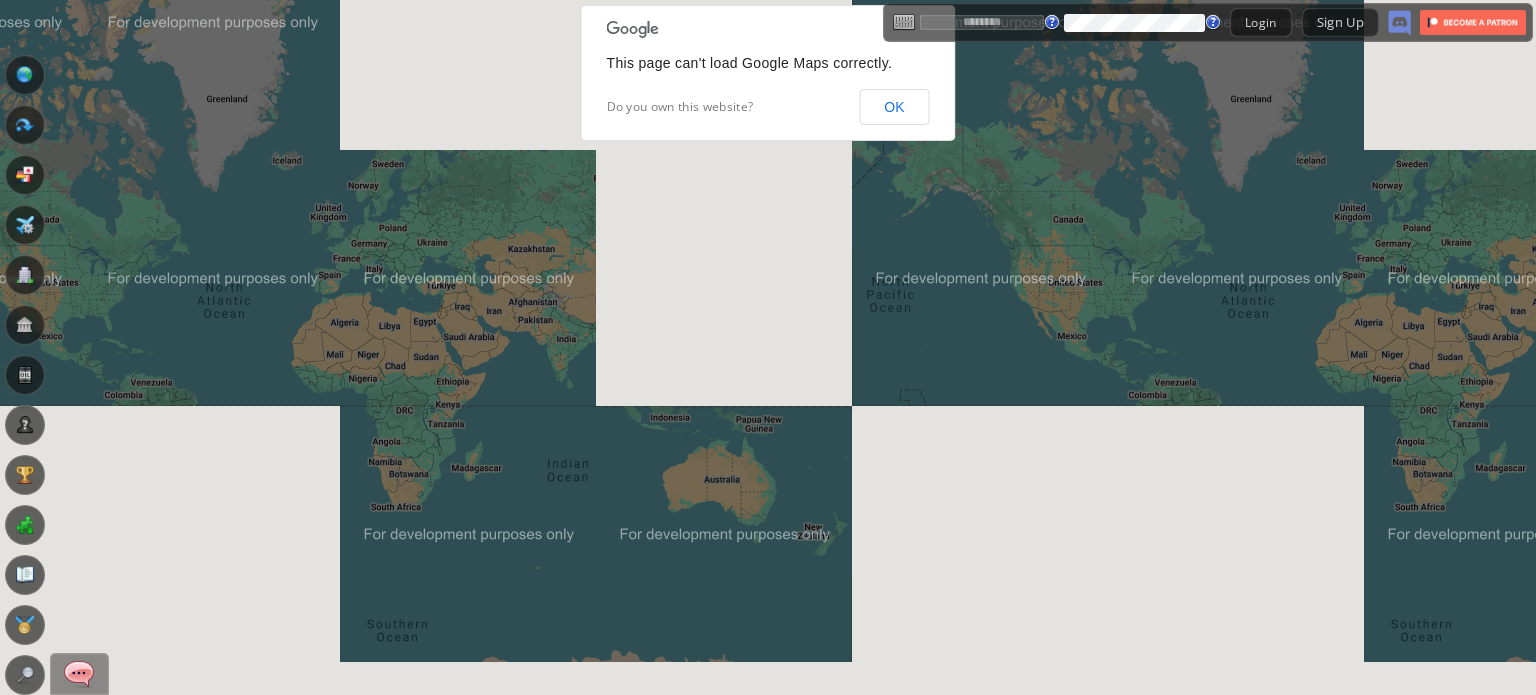 scroll, scrollTop: 0, scrollLeft: 0, axis: both 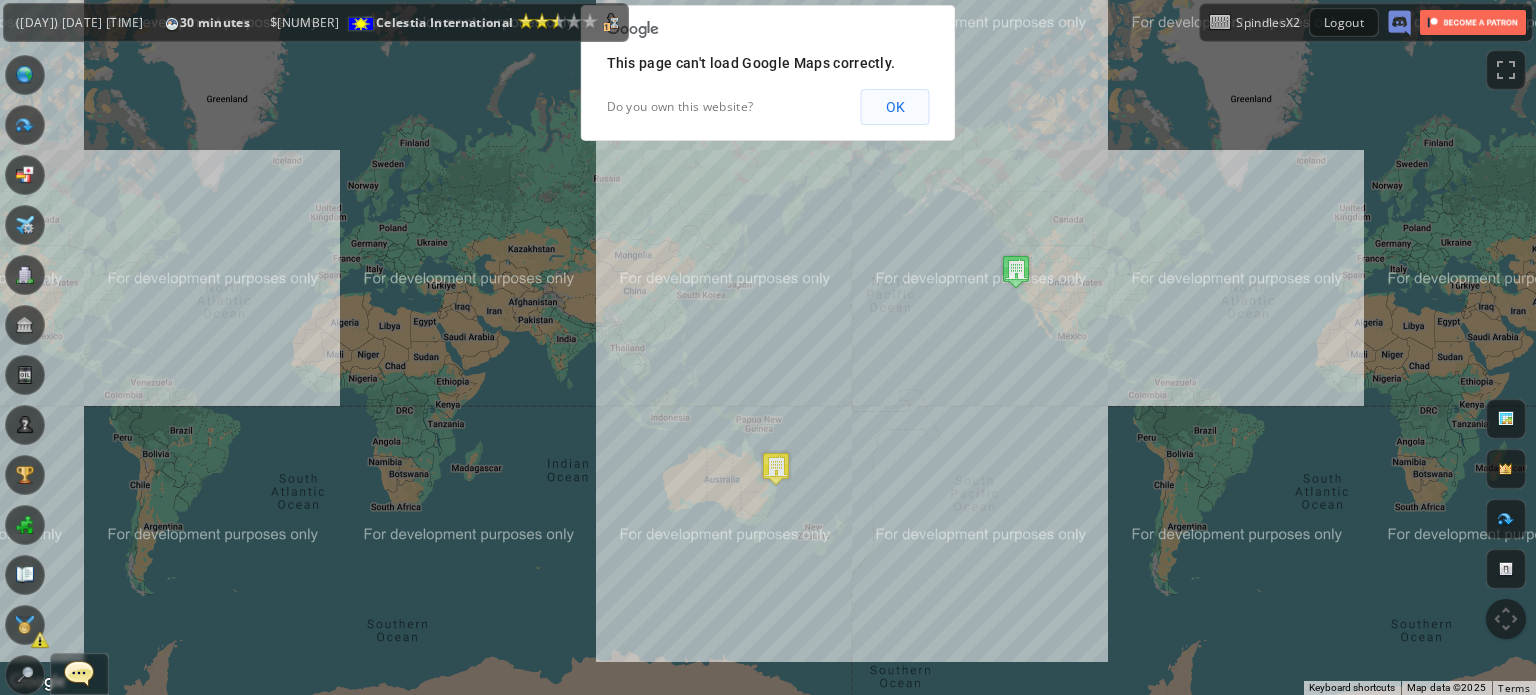 click on "OK" at bounding box center [895, 107] 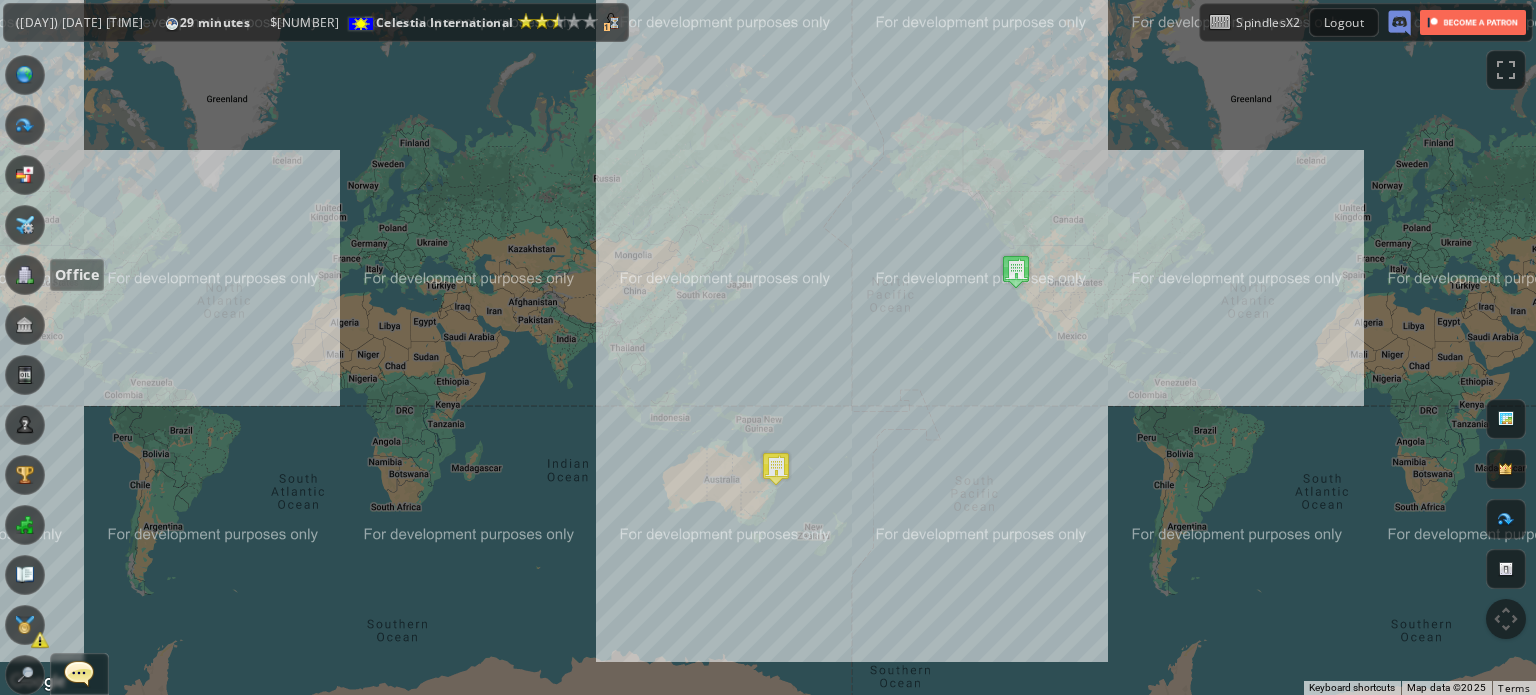 click at bounding box center (25, 275) 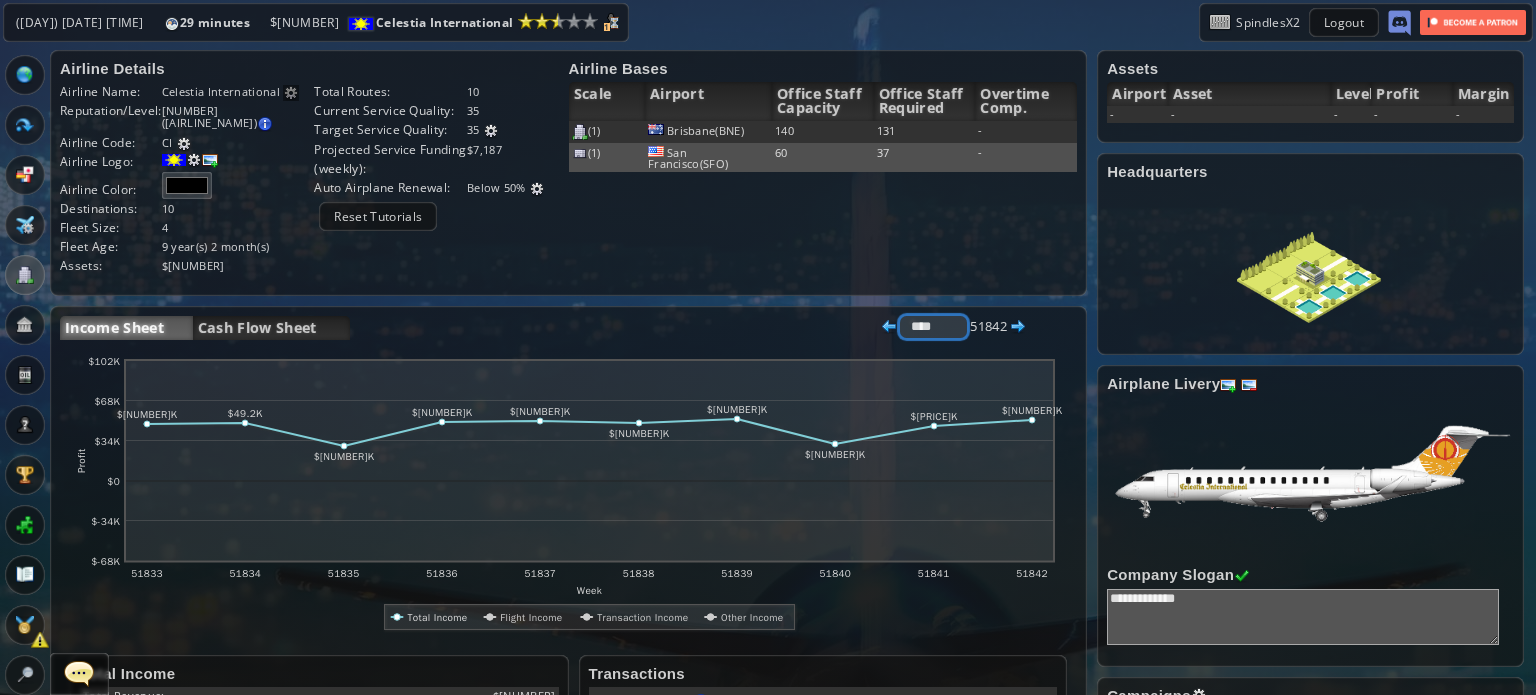 click on "****
*****
****" at bounding box center (933, 327) 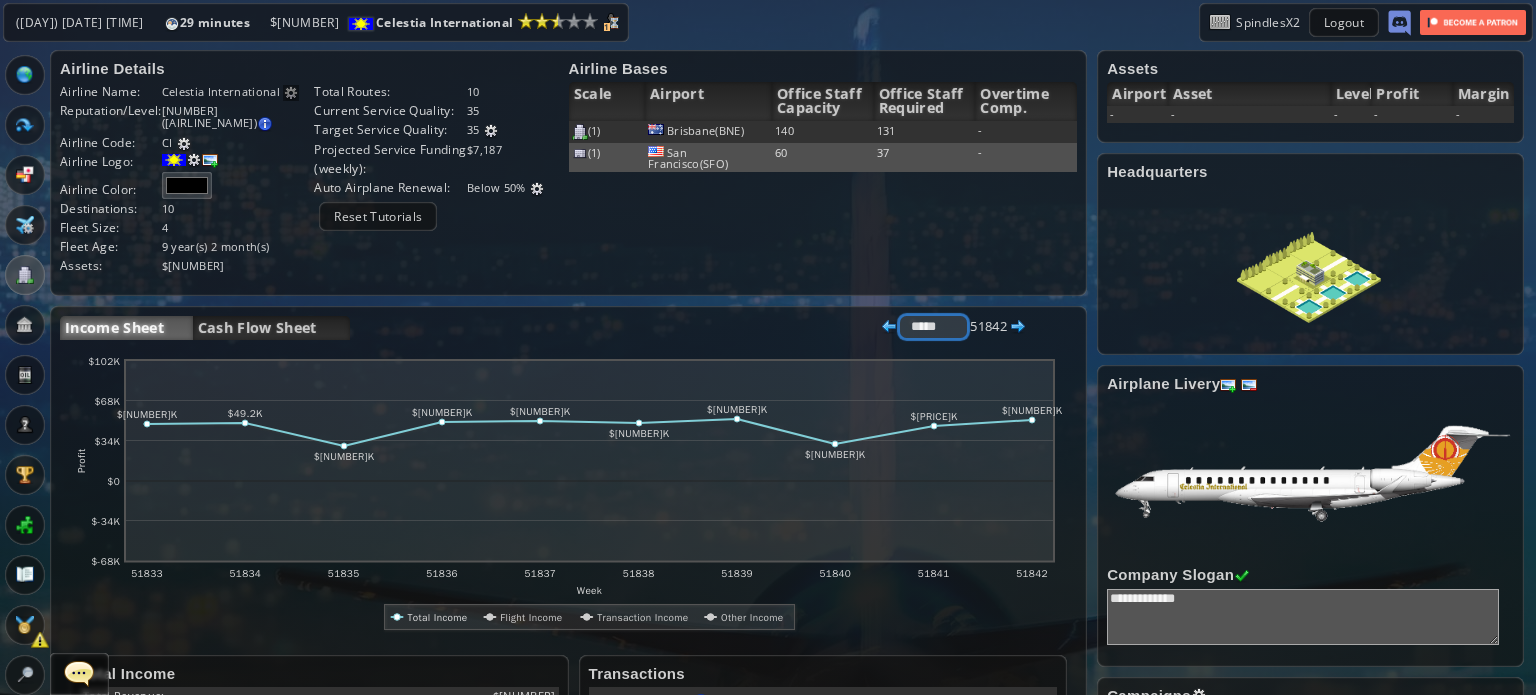 click on "****
*****
****" at bounding box center [933, 327] 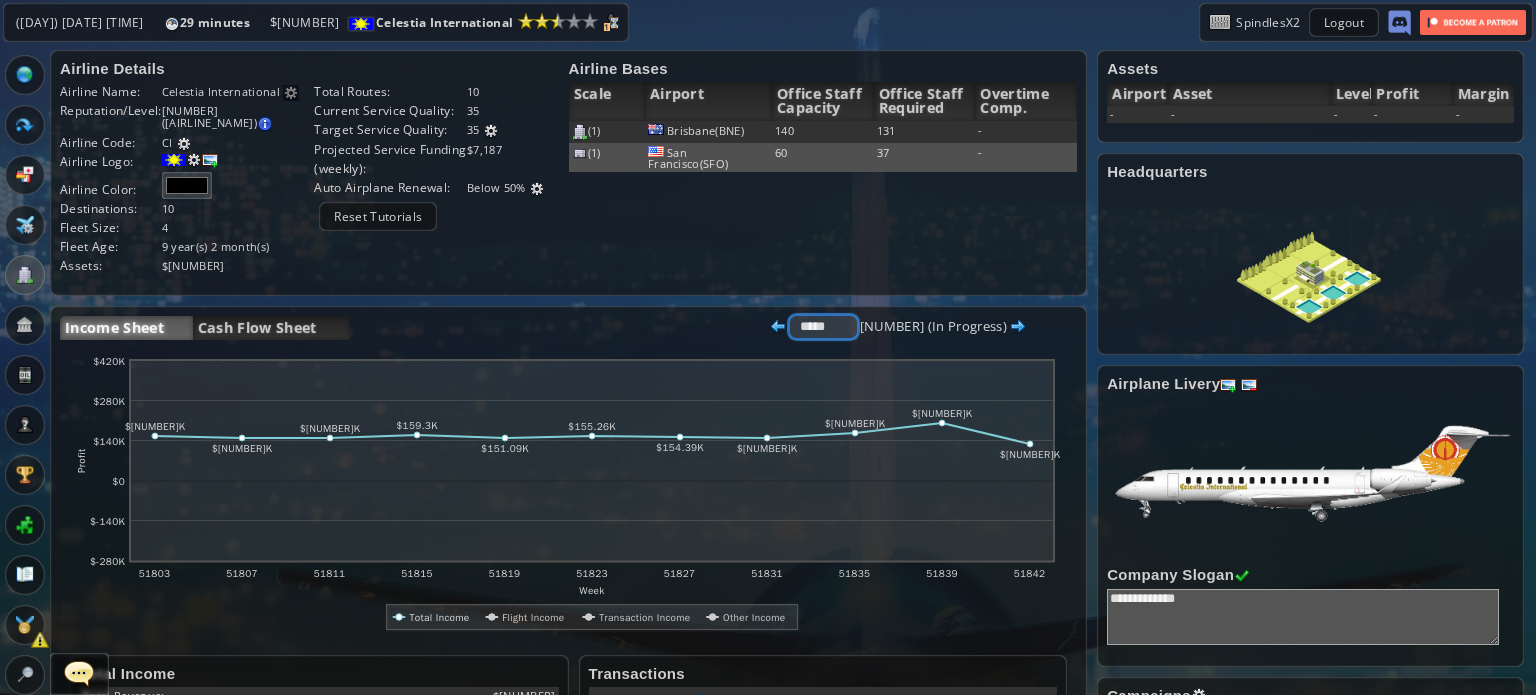 click on "****
*****
****" at bounding box center (823, 327) 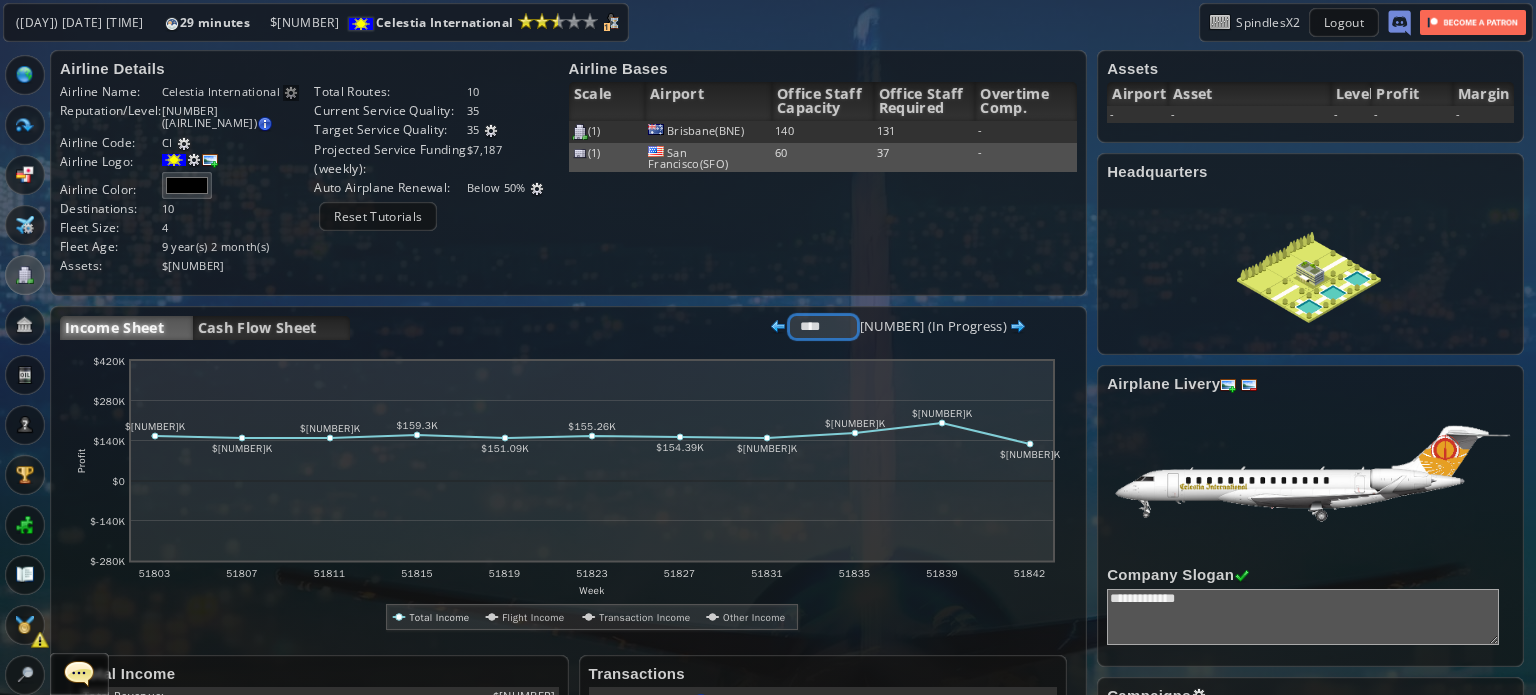 click on "****
*****
****" at bounding box center (823, 327) 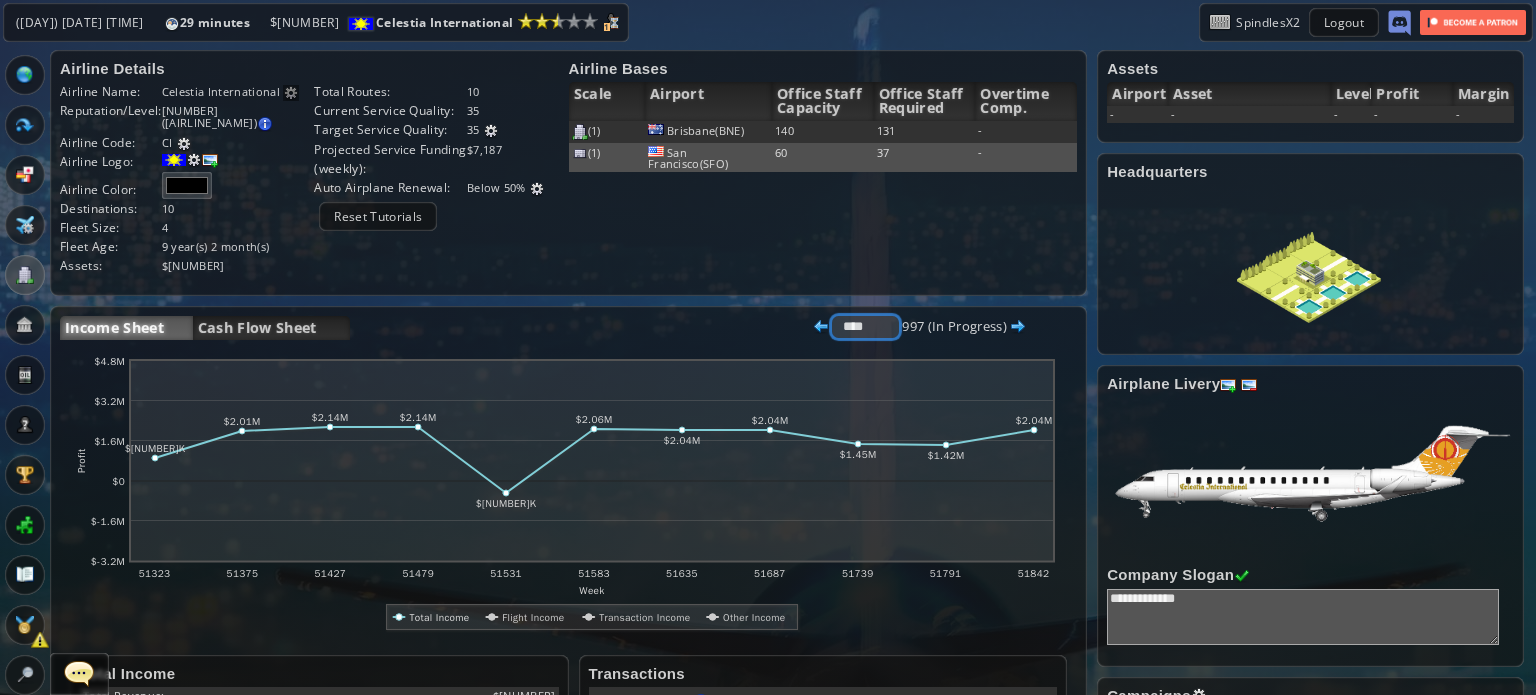 click on "****
*****
****" at bounding box center [865, 327] 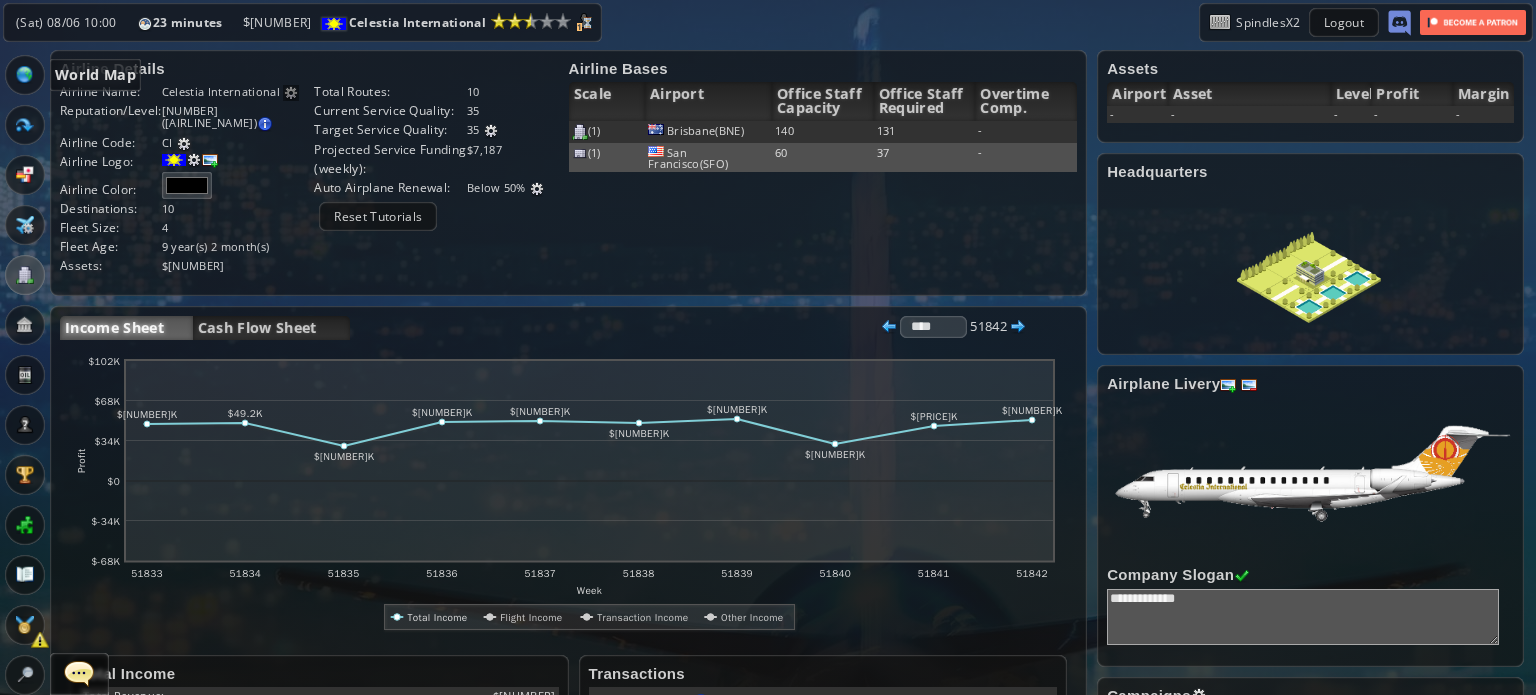 click at bounding box center (25, 75) 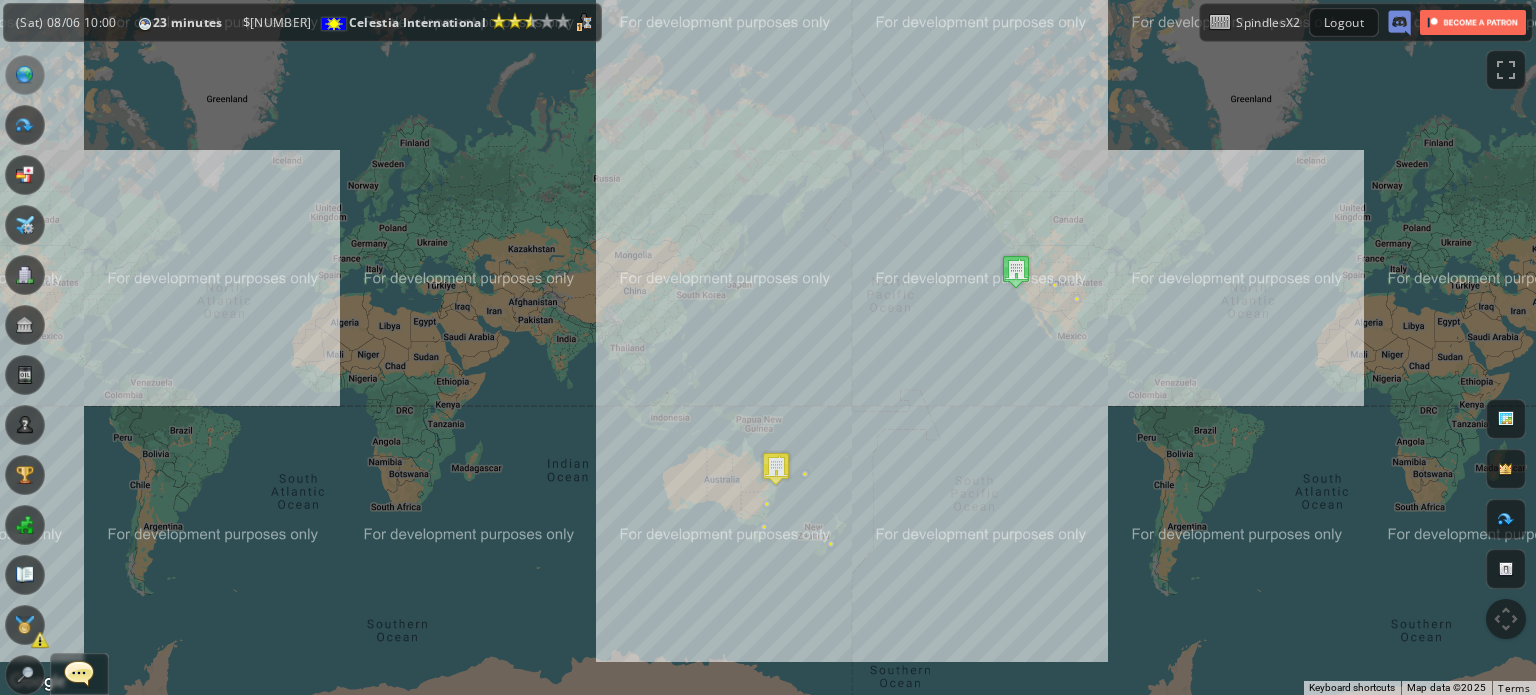 click on "To navigate, press the arrow keys." at bounding box center (768, 347) 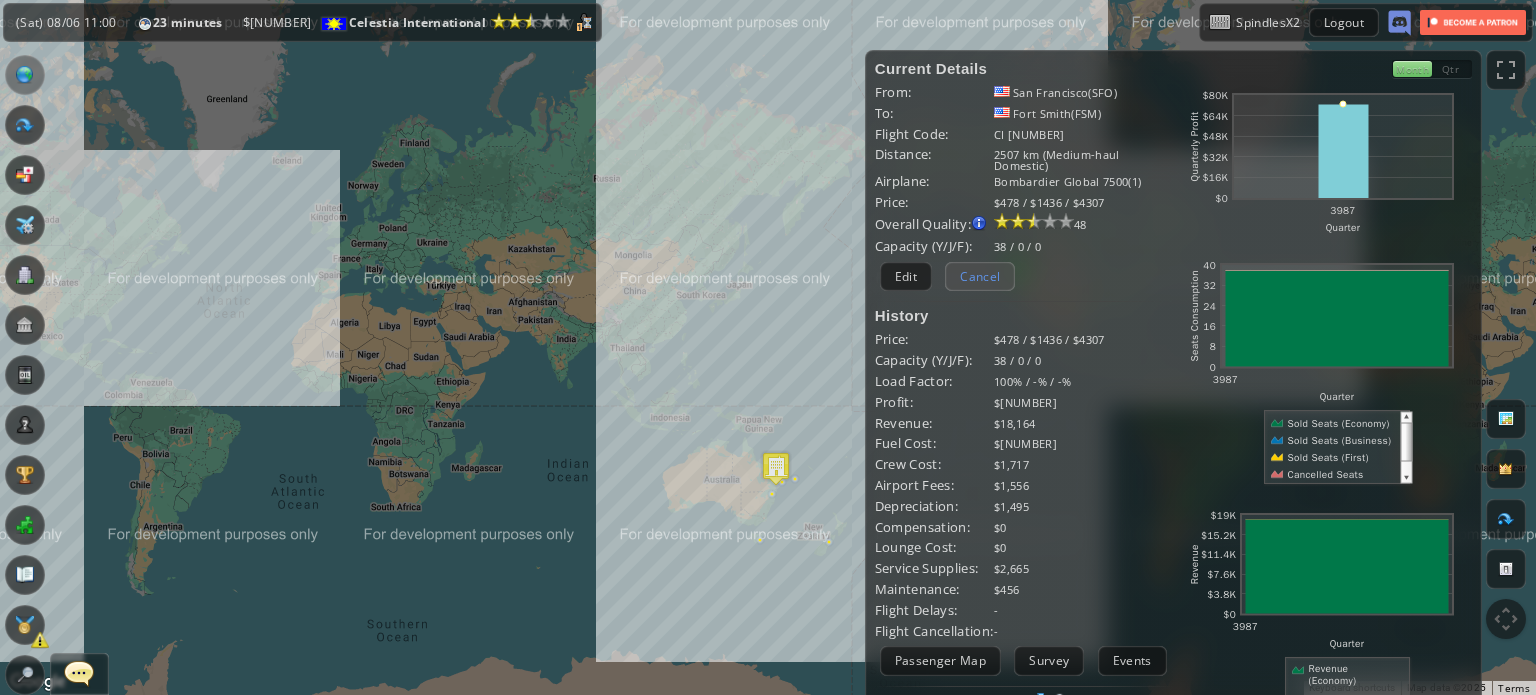 click on "Cancel" at bounding box center (980, 276) 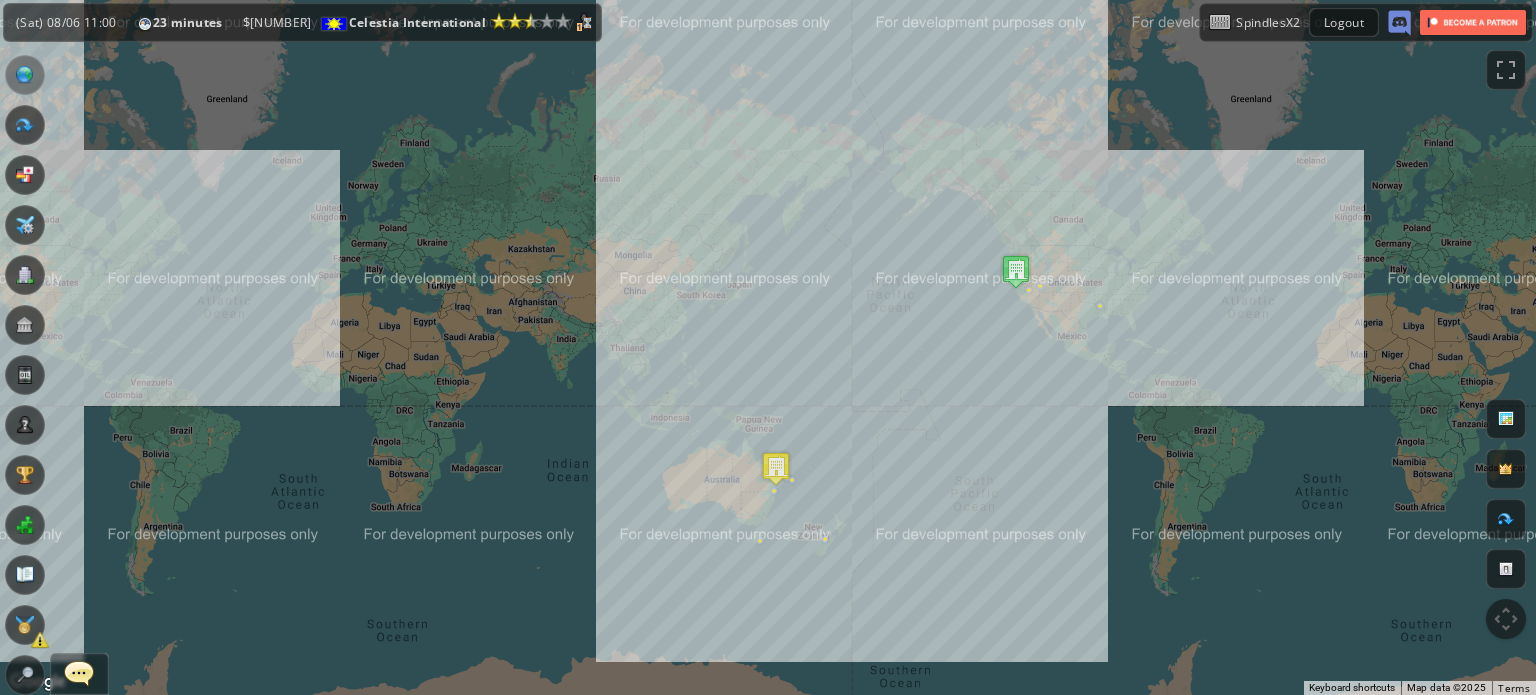 click on "To navigate, press the arrow keys." at bounding box center (768, 347) 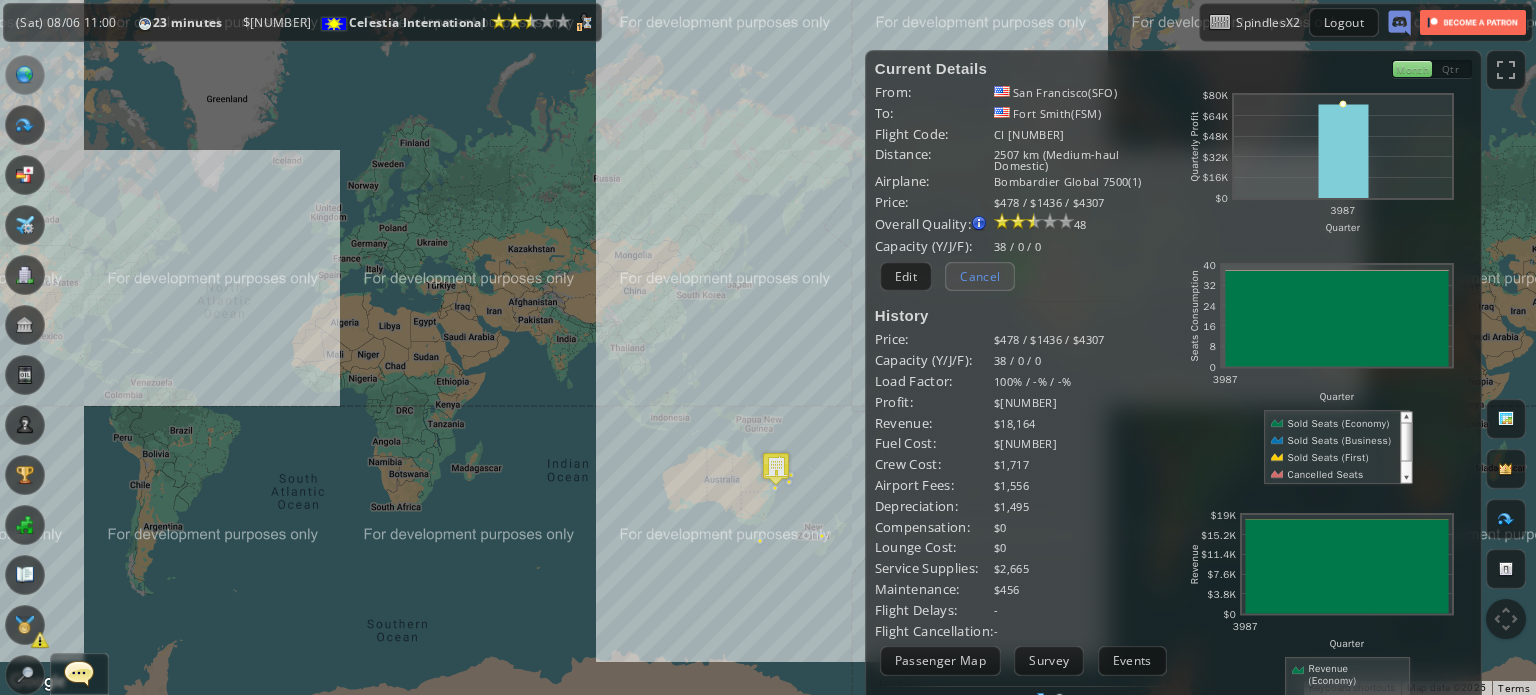 click on "Cancel" at bounding box center (980, 276) 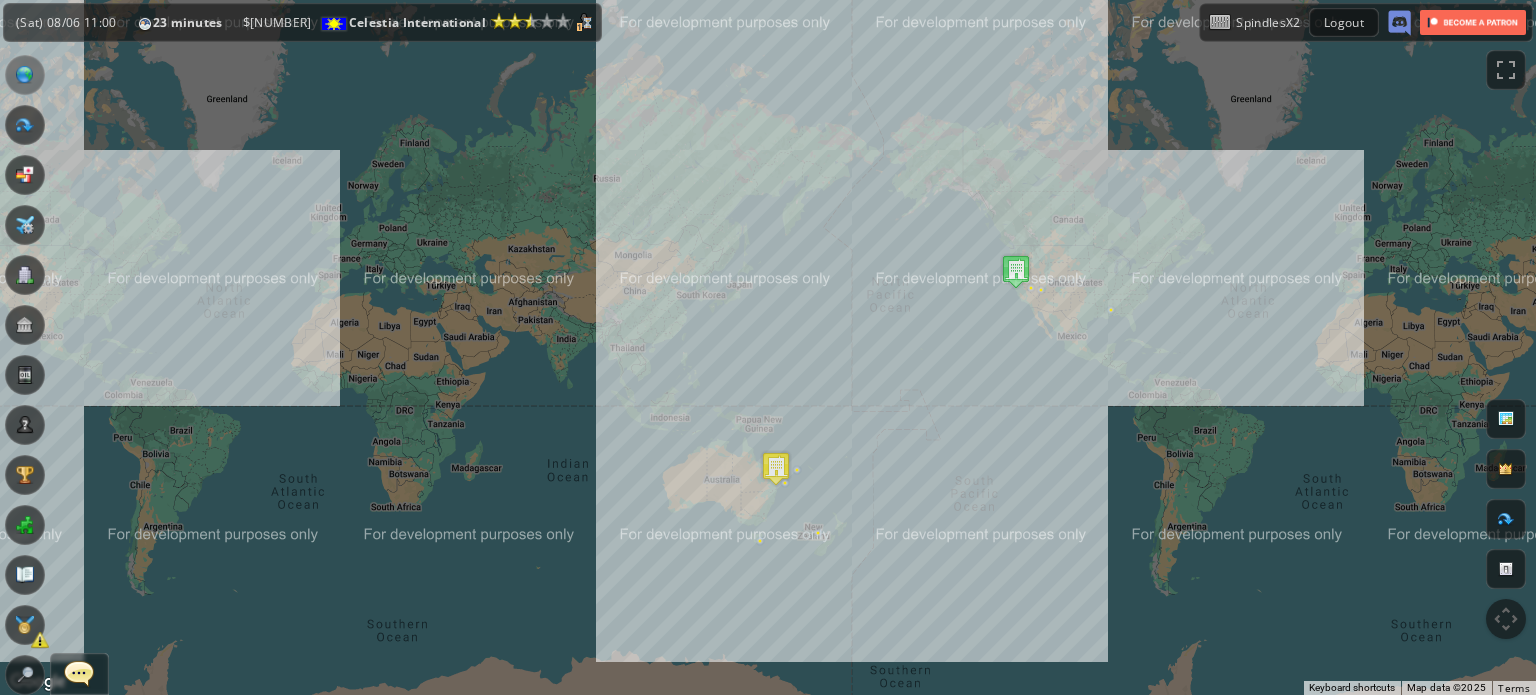 click on "To navigate, press the arrow keys." at bounding box center [768, 347] 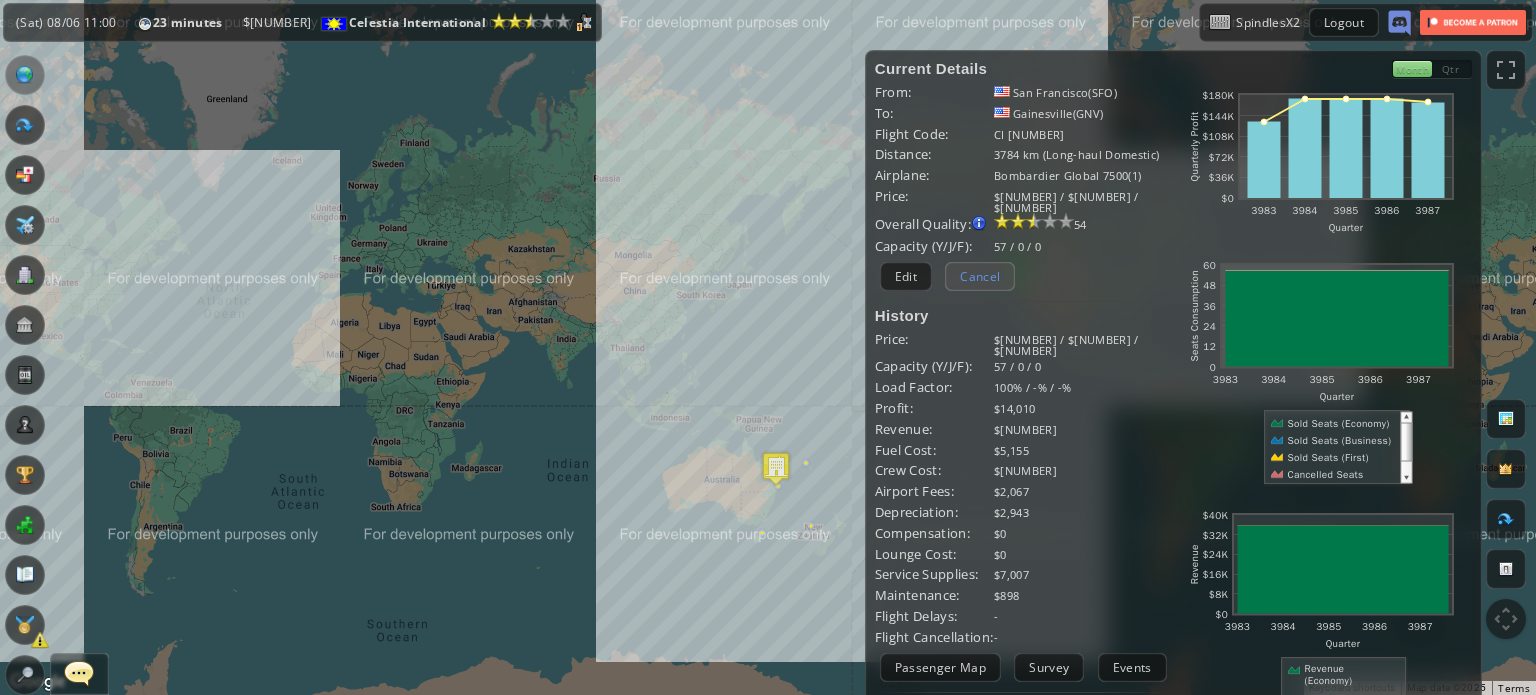 click on "Cancel" at bounding box center [980, 276] 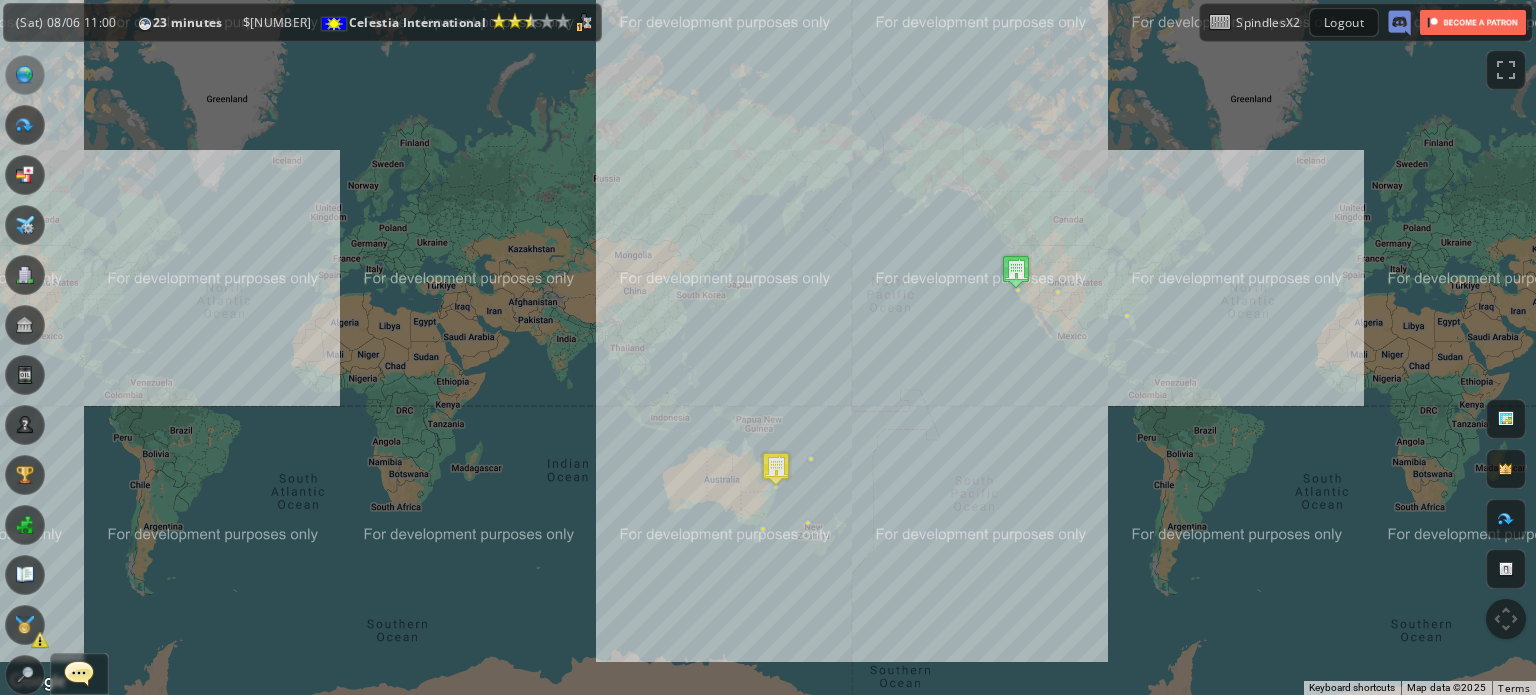 click on "To navigate, press the arrow keys." at bounding box center [768, 347] 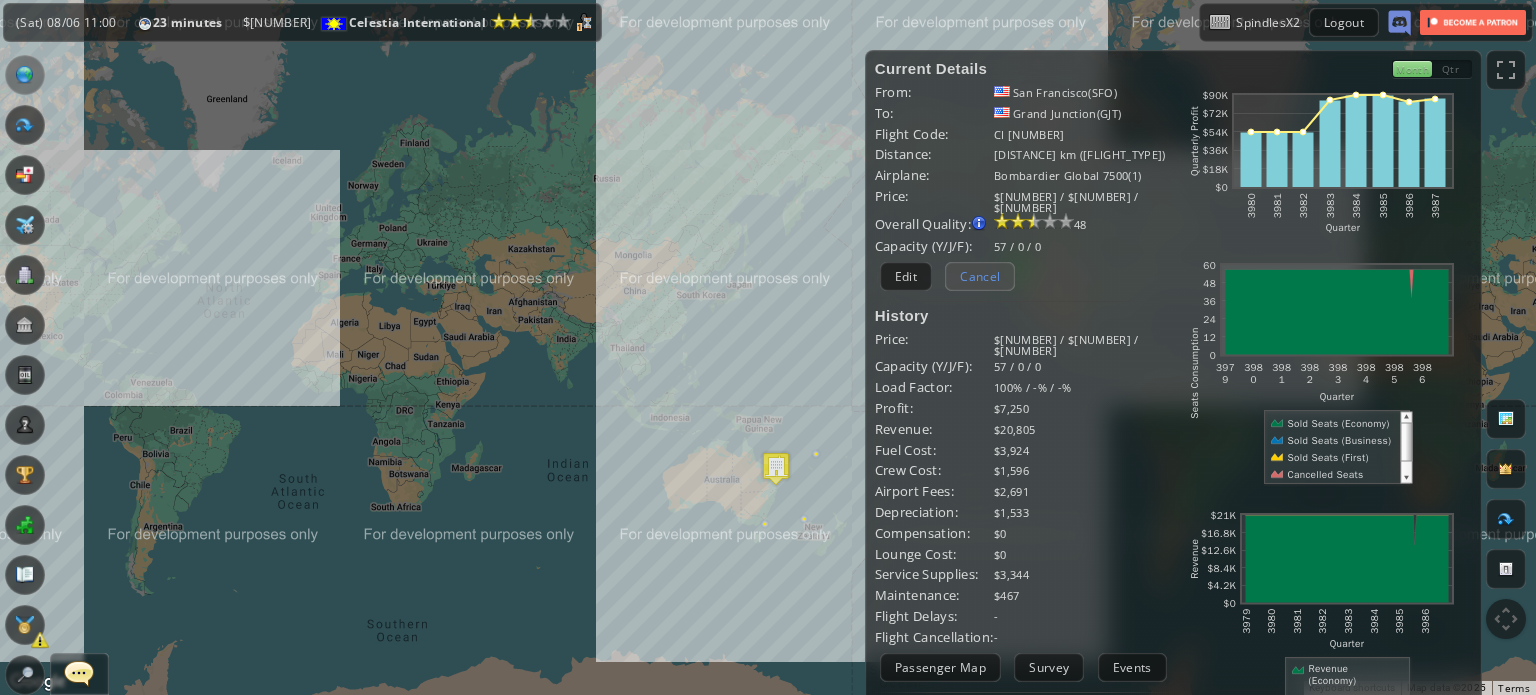 click on "Cancel" at bounding box center (980, 276) 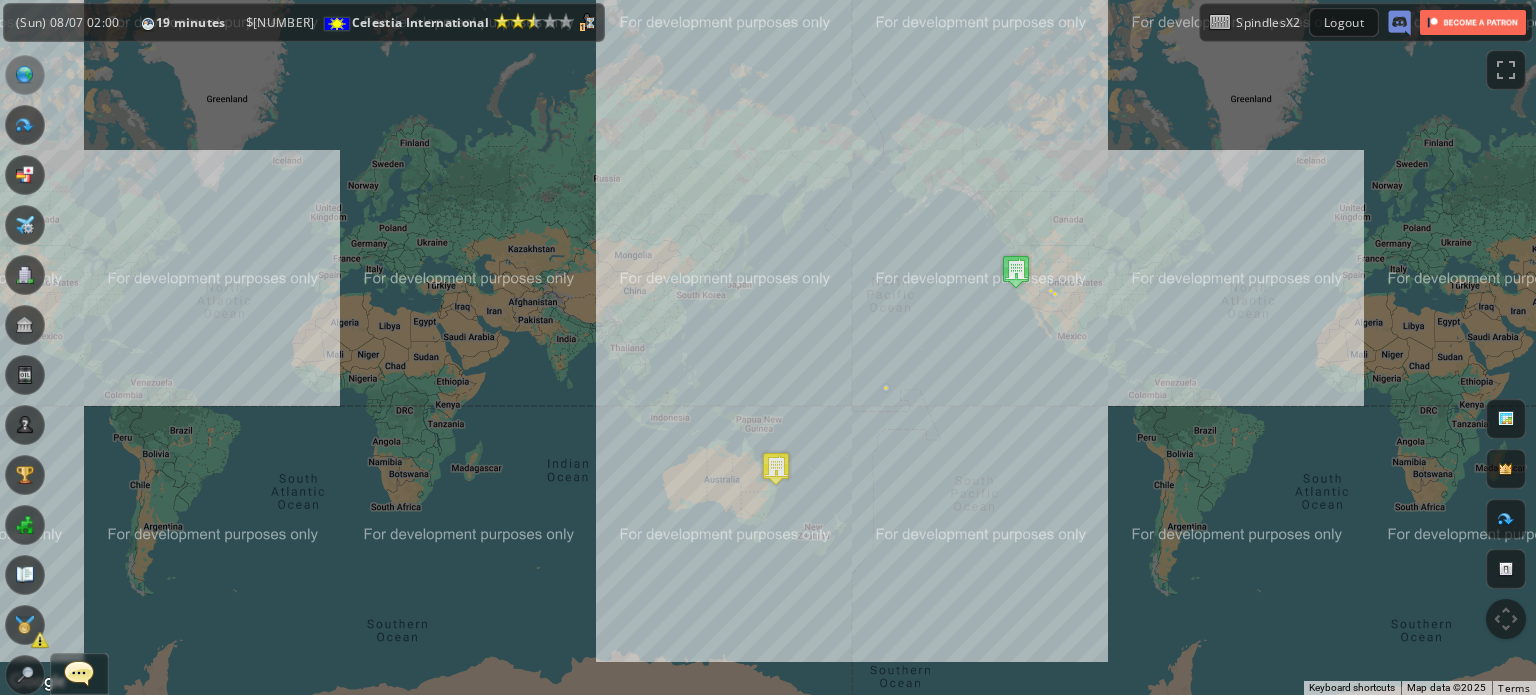 click at bounding box center [1220, 22] 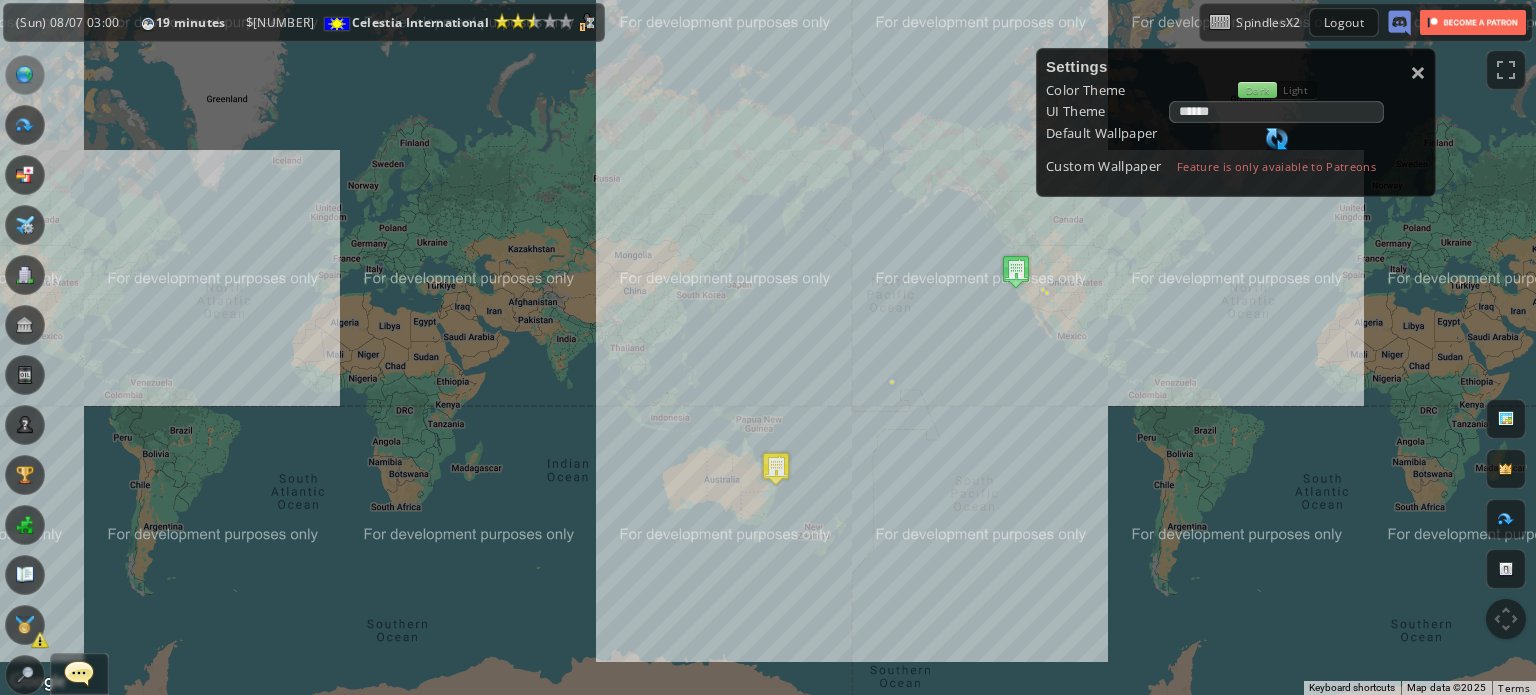 click on "Light" at bounding box center [1297, 90] 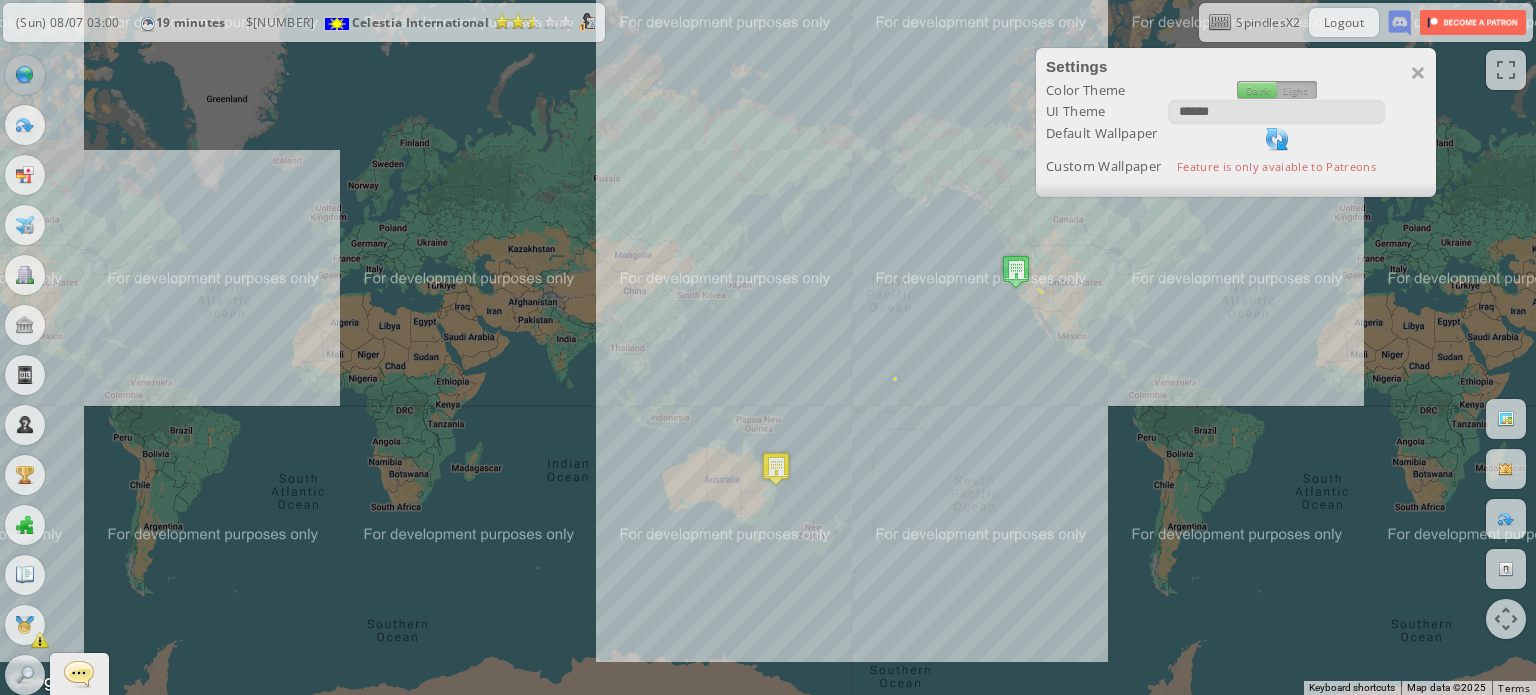 click on "Dark" at bounding box center [1257, 90] 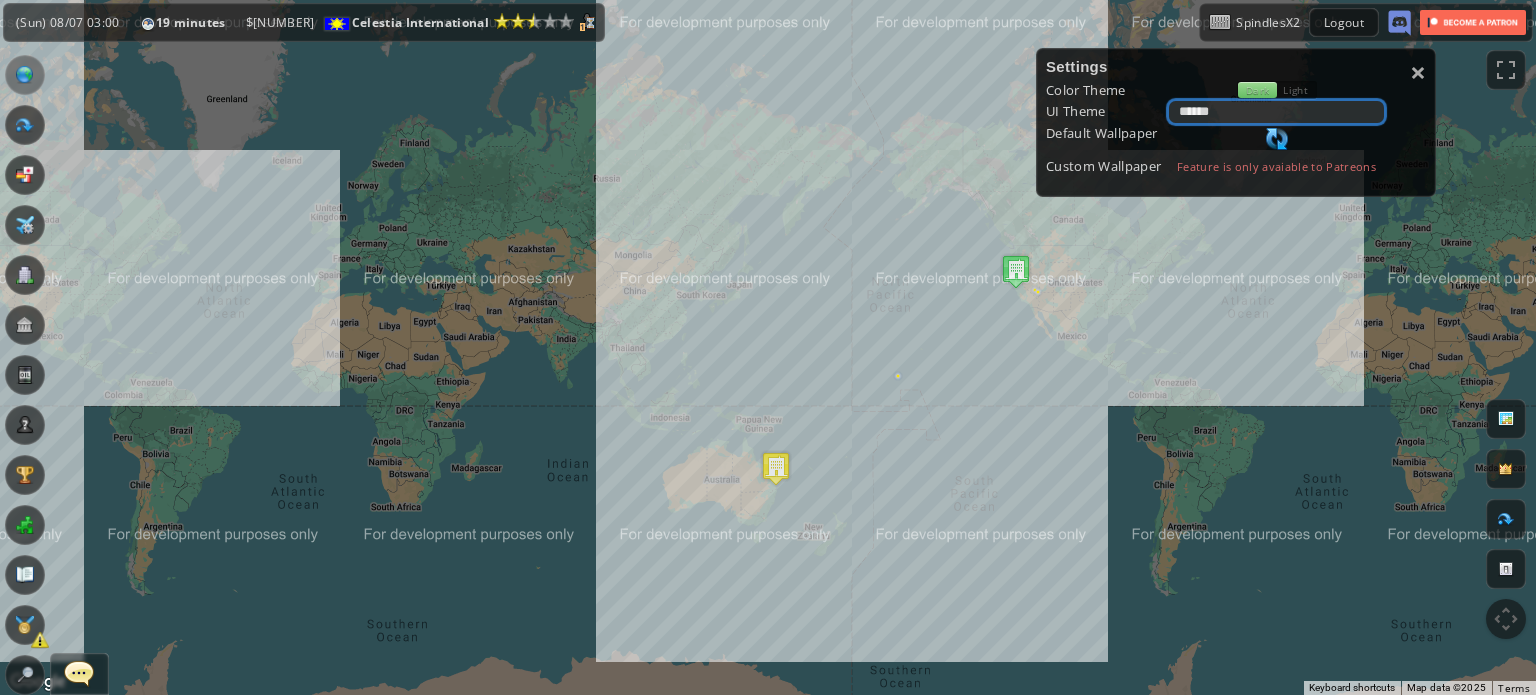 click on "**********" at bounding box center [1277, 112] 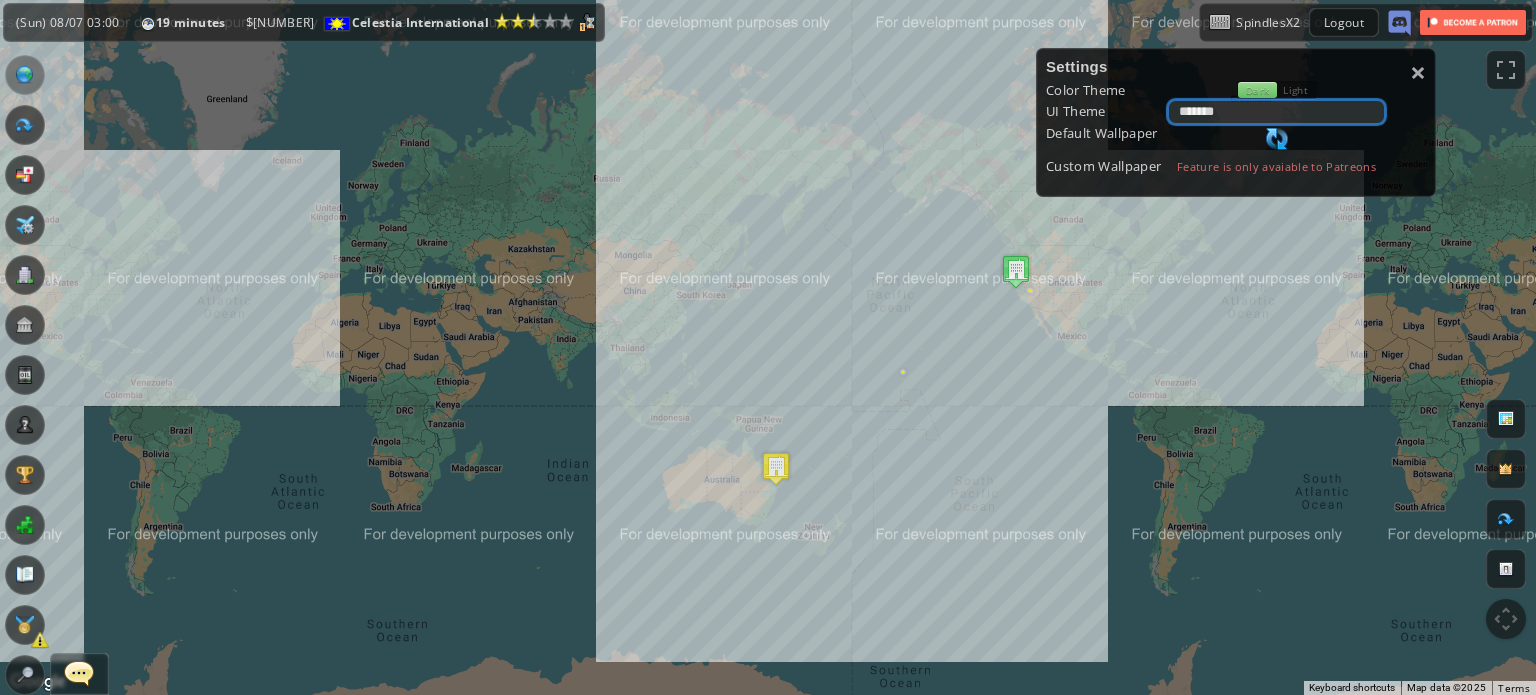 click on "**********" at bounding box center (1277, 112) 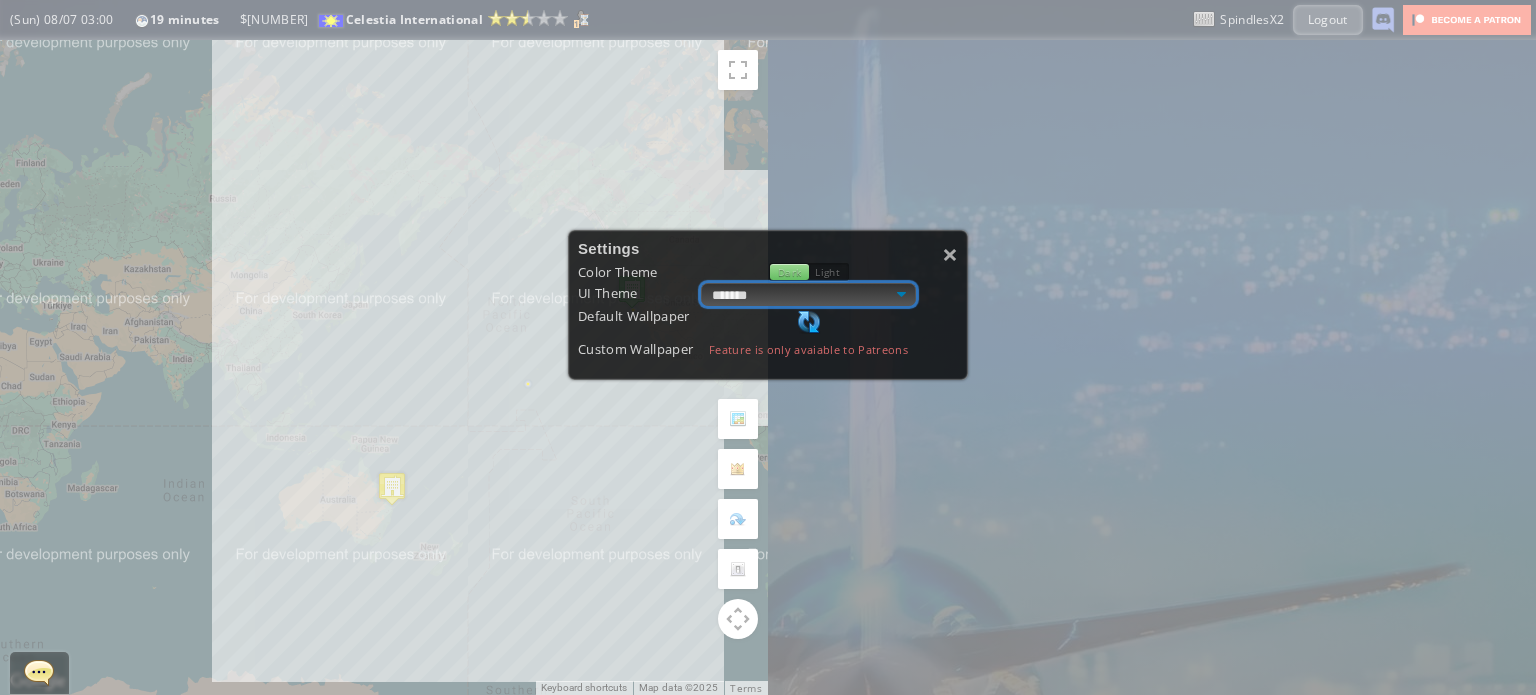click on "**********" at bounding box center [809, 294] 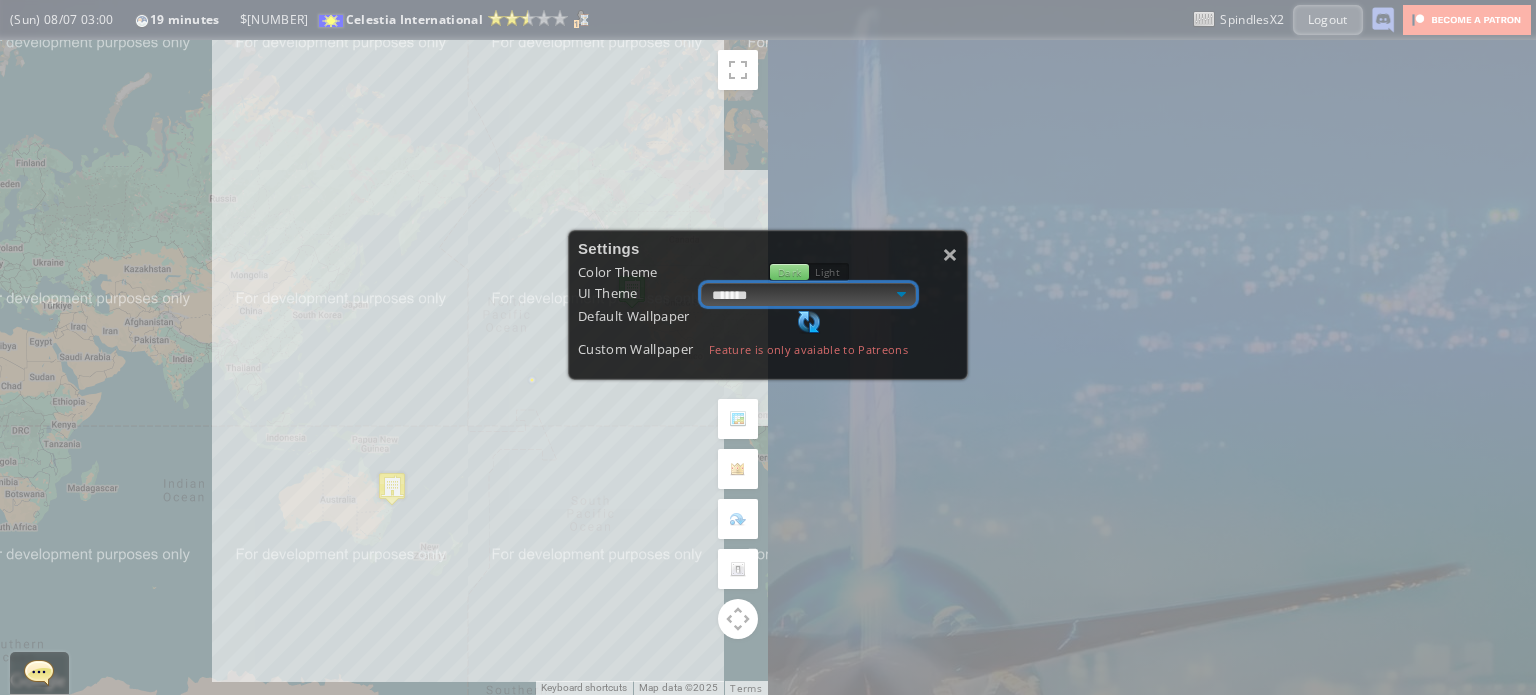 click on "**********" at bounding box center (809, 294) 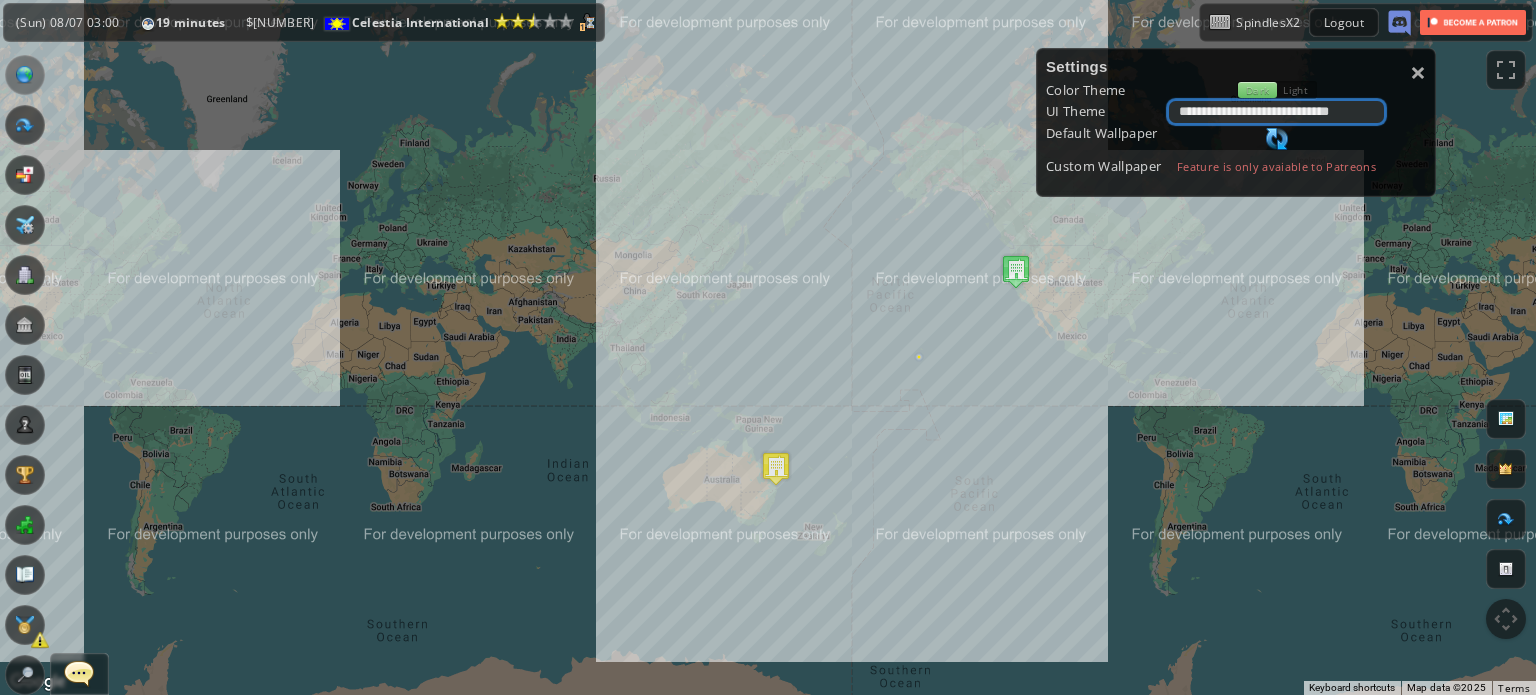 click on "**********" at bounding box center (1277, 112) 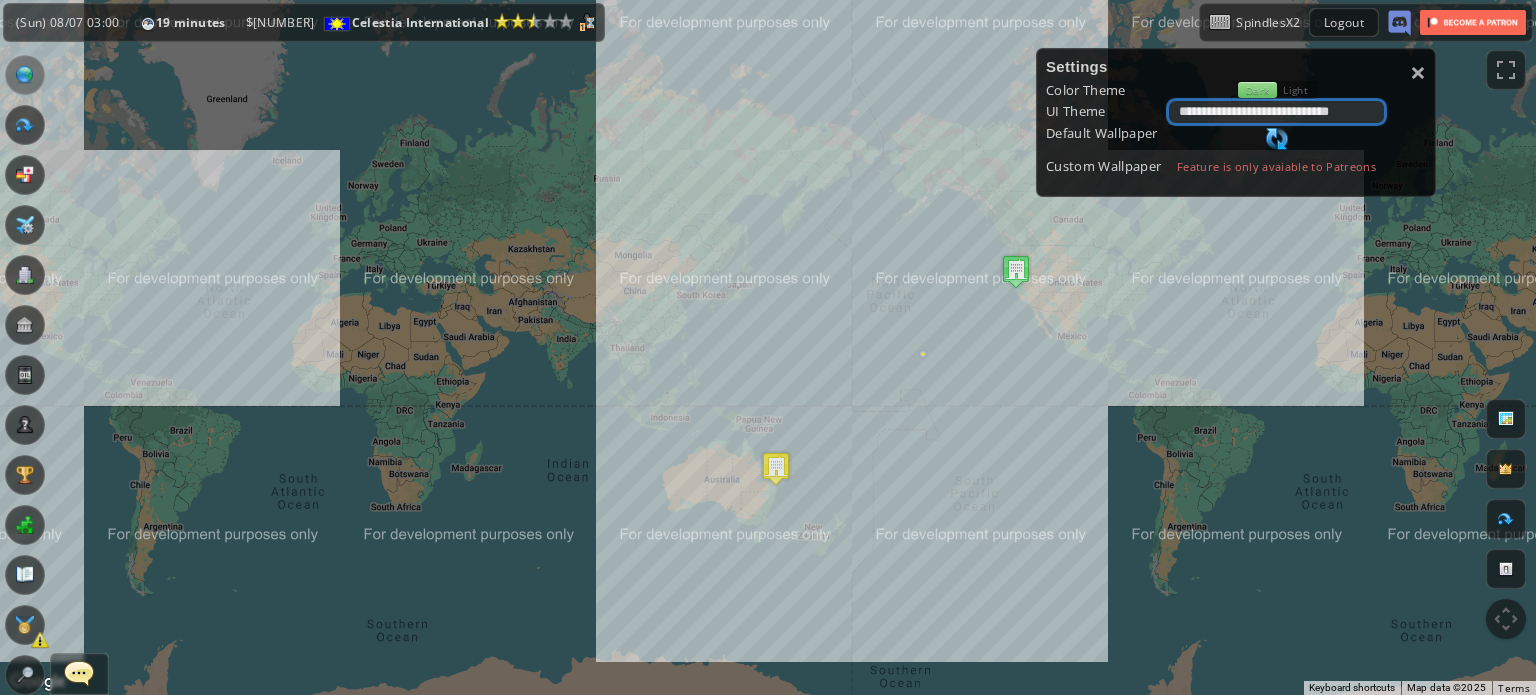 select on "******" 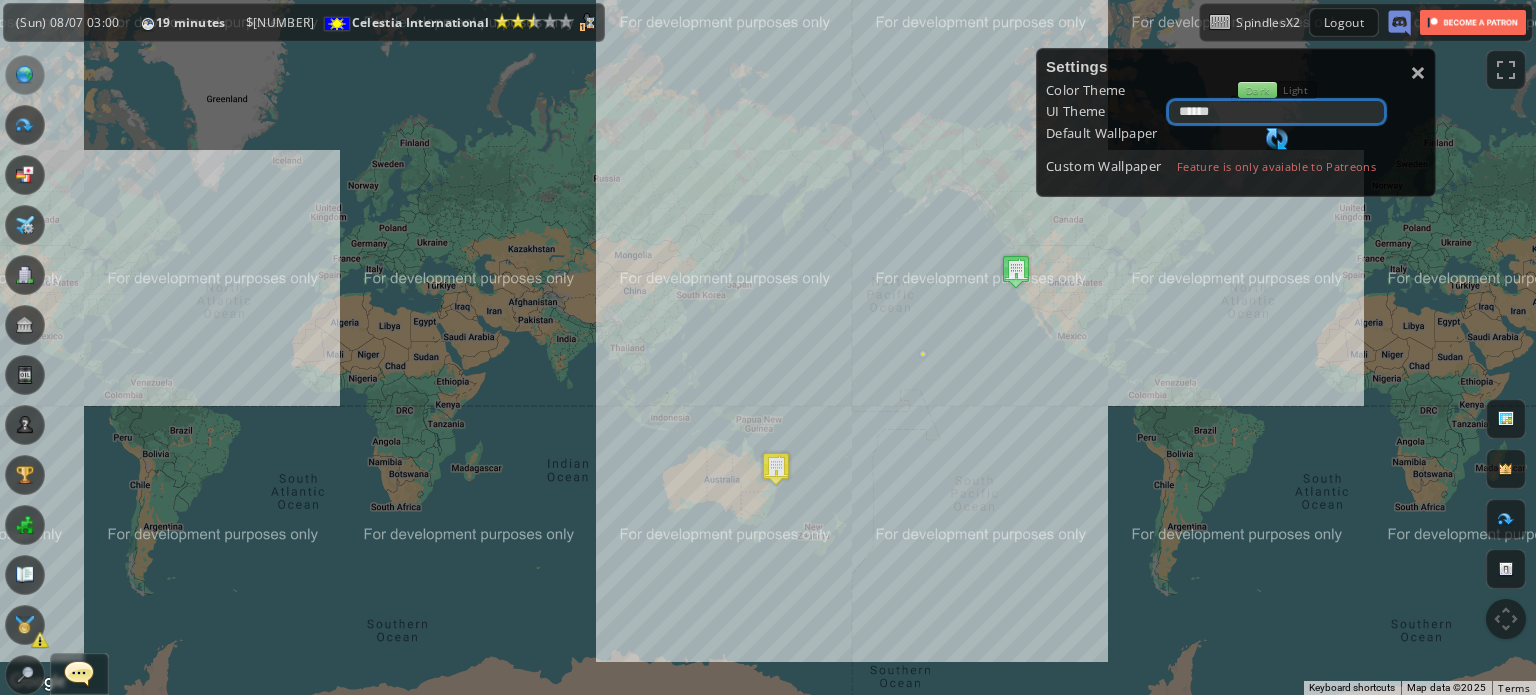 click on "**********" at bounding box center [1277, 112] 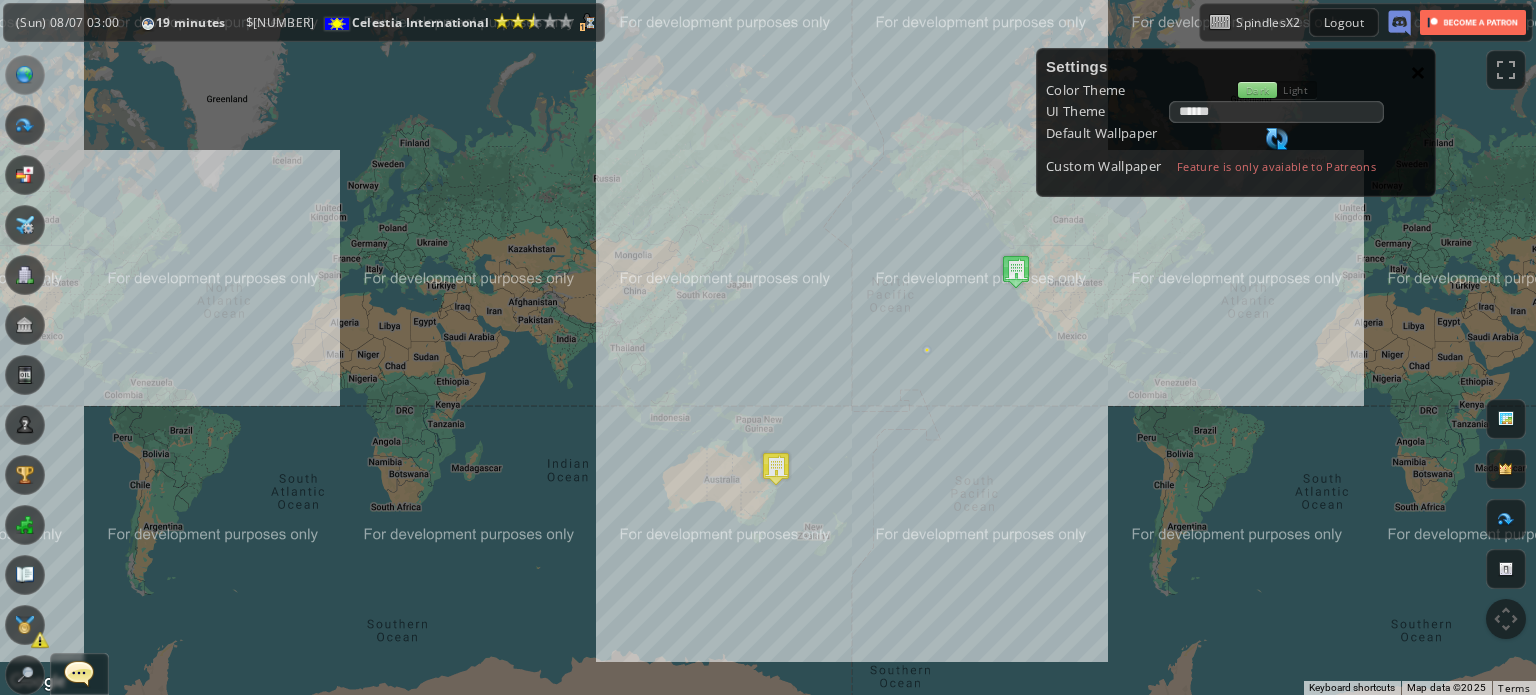 click on "×" at bounding box center (1418, 72) 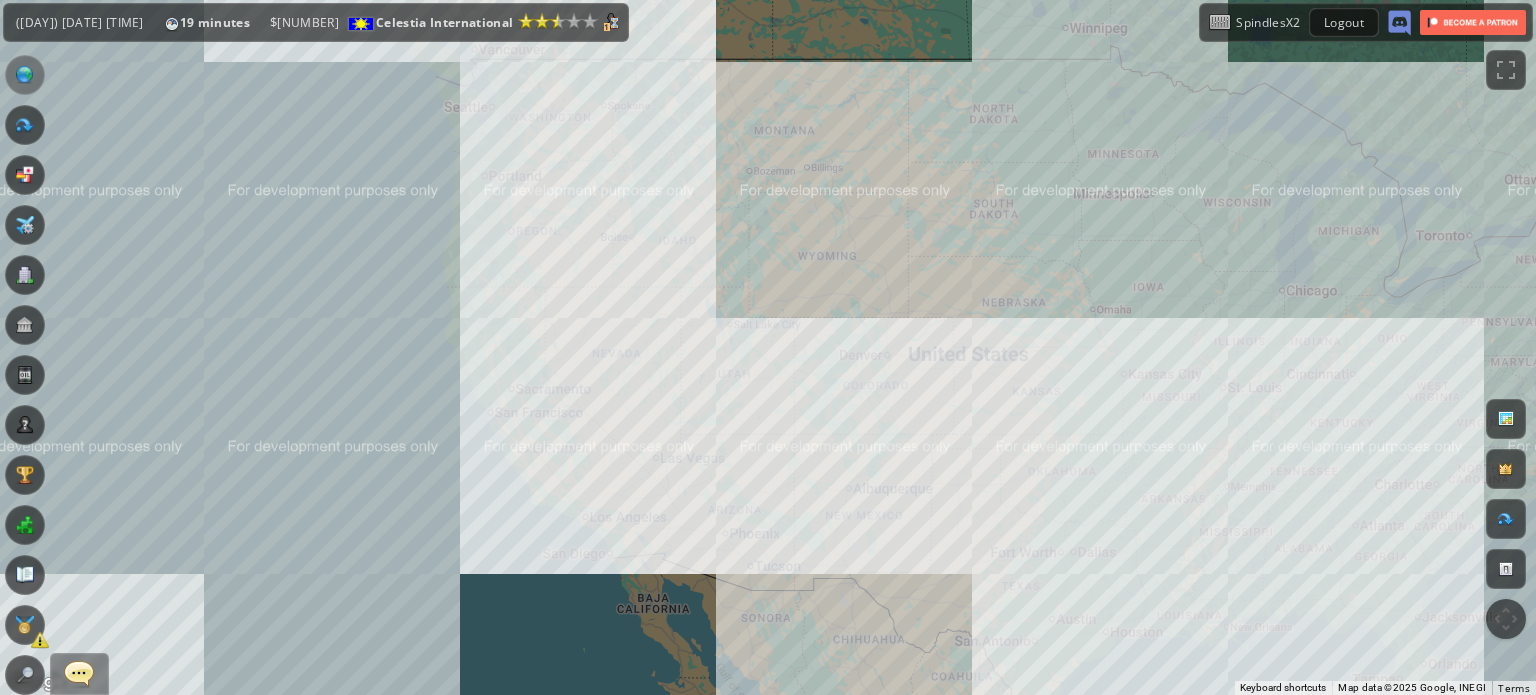 click on "To navigate, press the arrow keys." at bounding box center (768, 347) 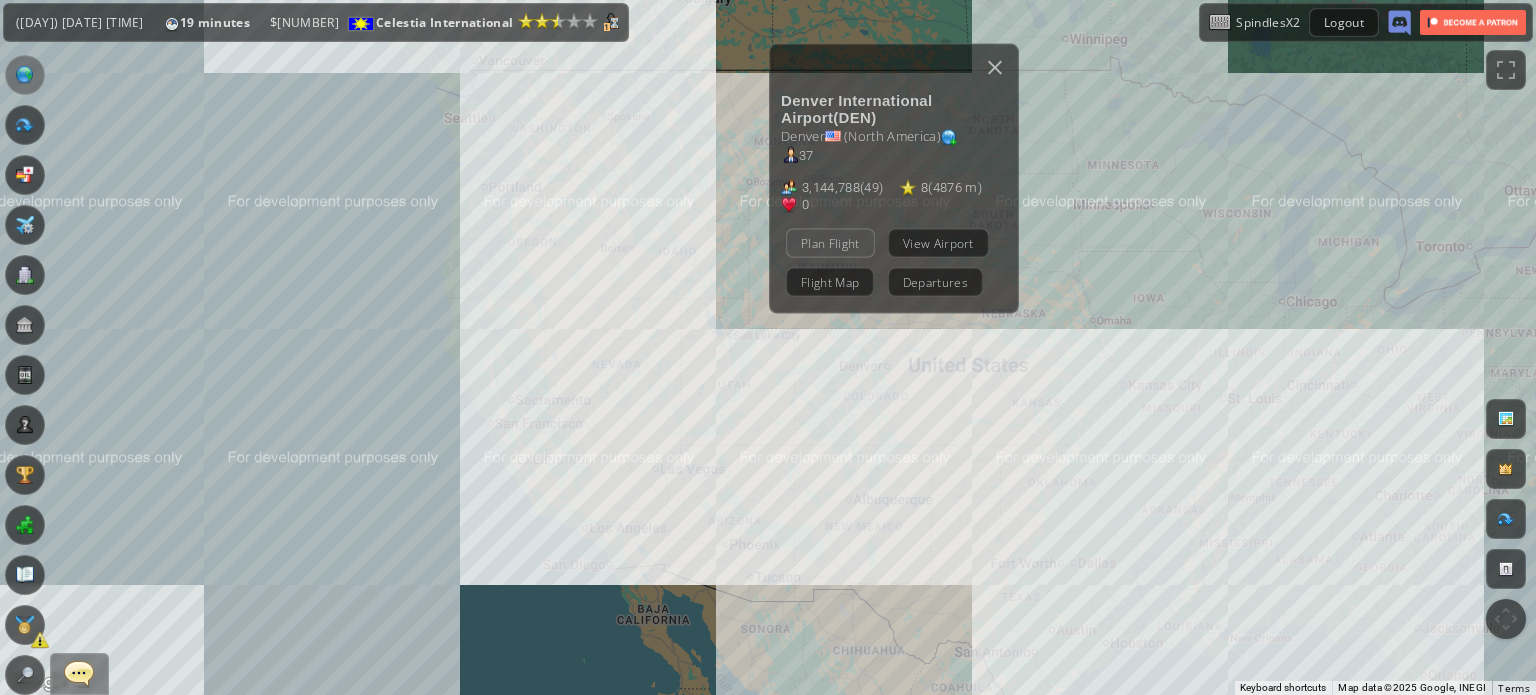 click on "Plan Flight" at bounding box center (830, 242) 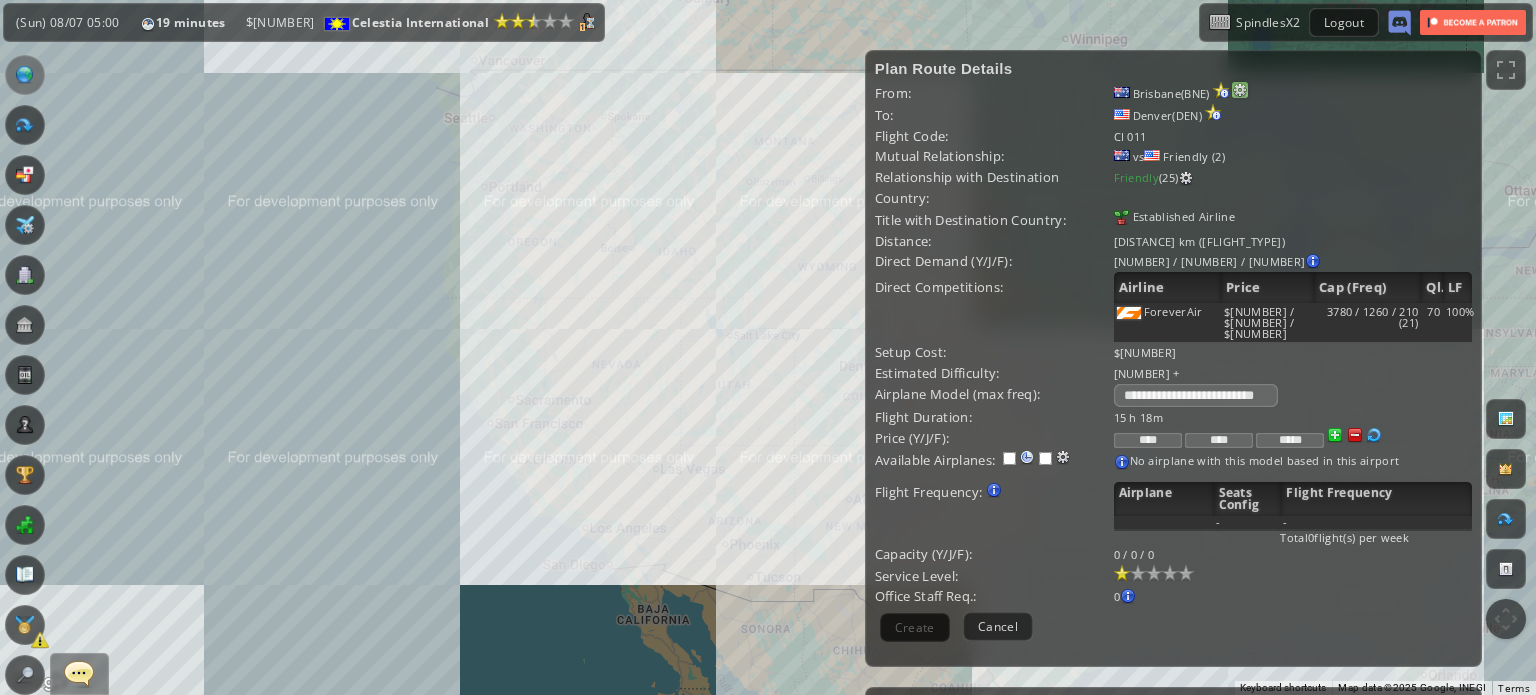 click at bounding box center [1240, 90] 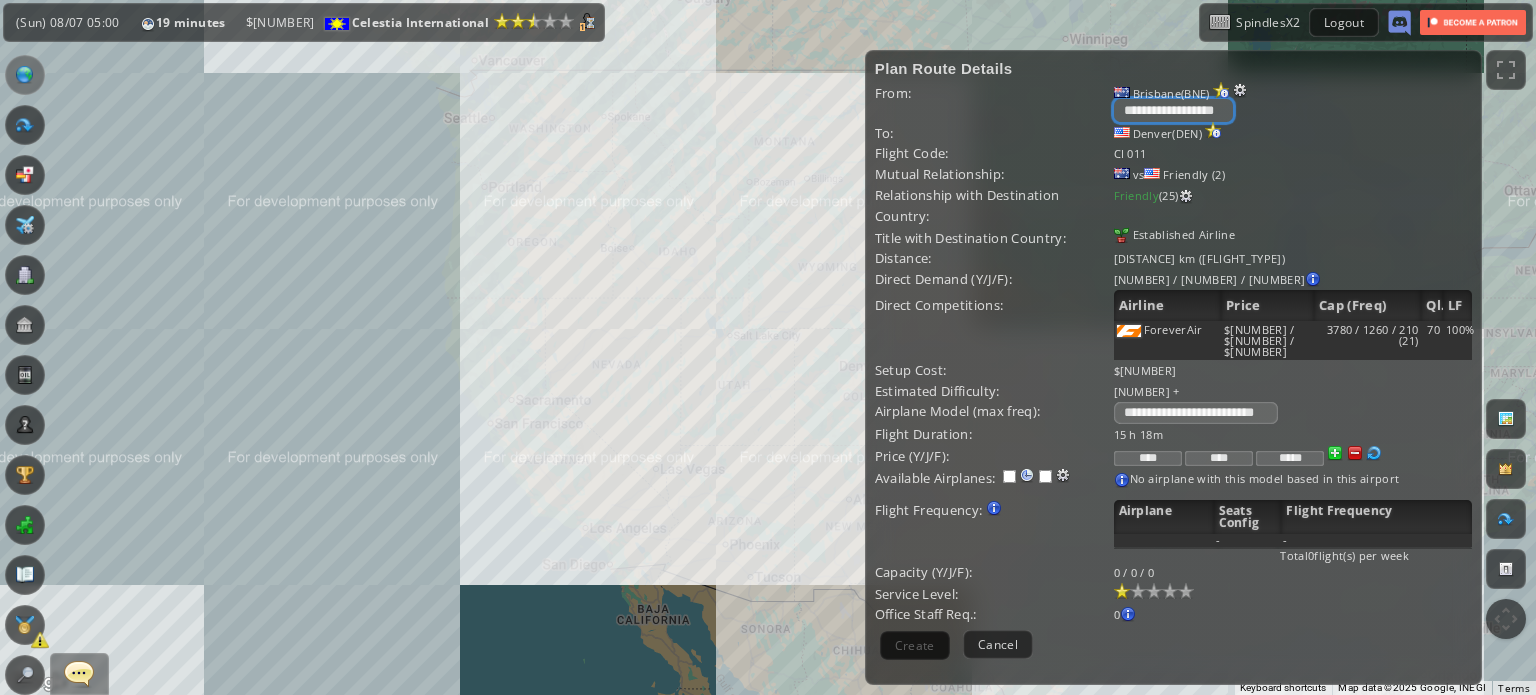 click on "**********" at bounding box center (1173, 110) 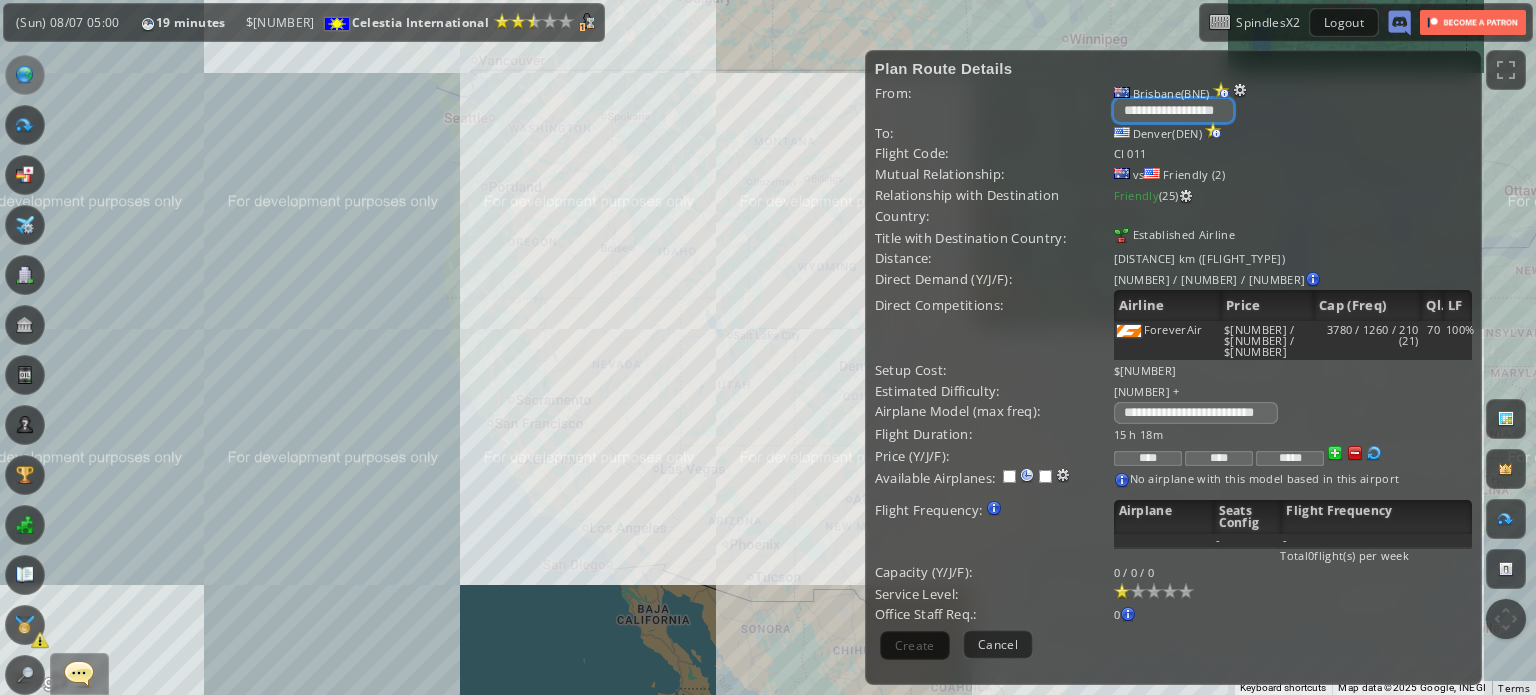 select on "****" 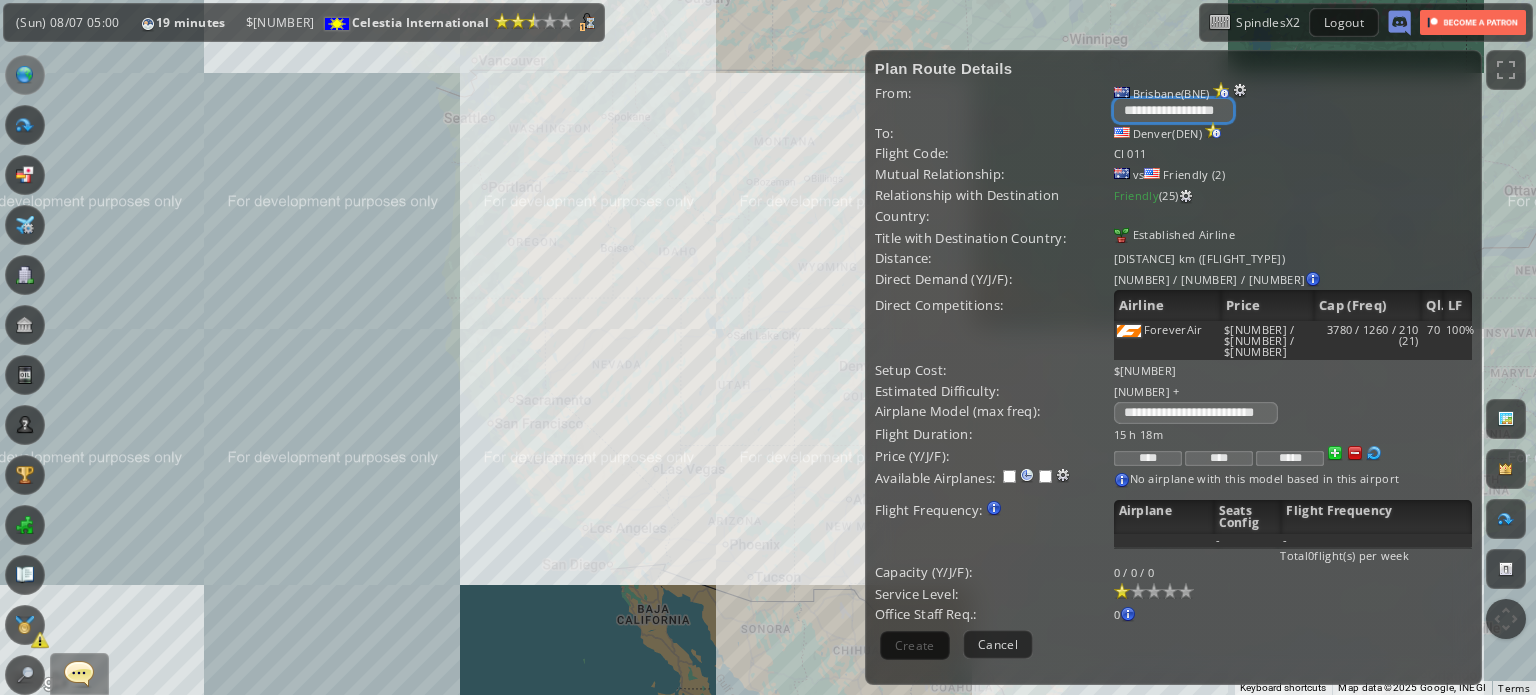 click on "**********" at bounding box center (1173, 110) 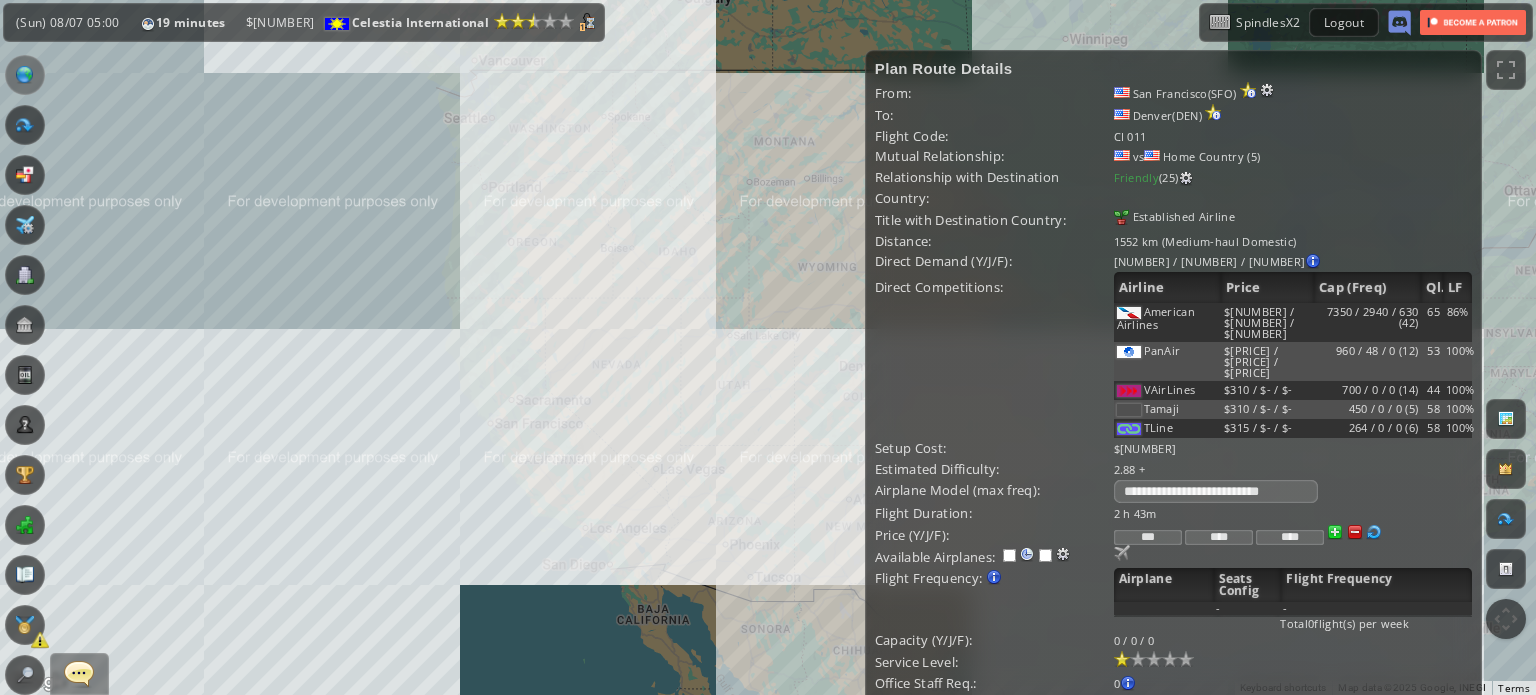 click on "Cancel" at bounding box center [998, 713] 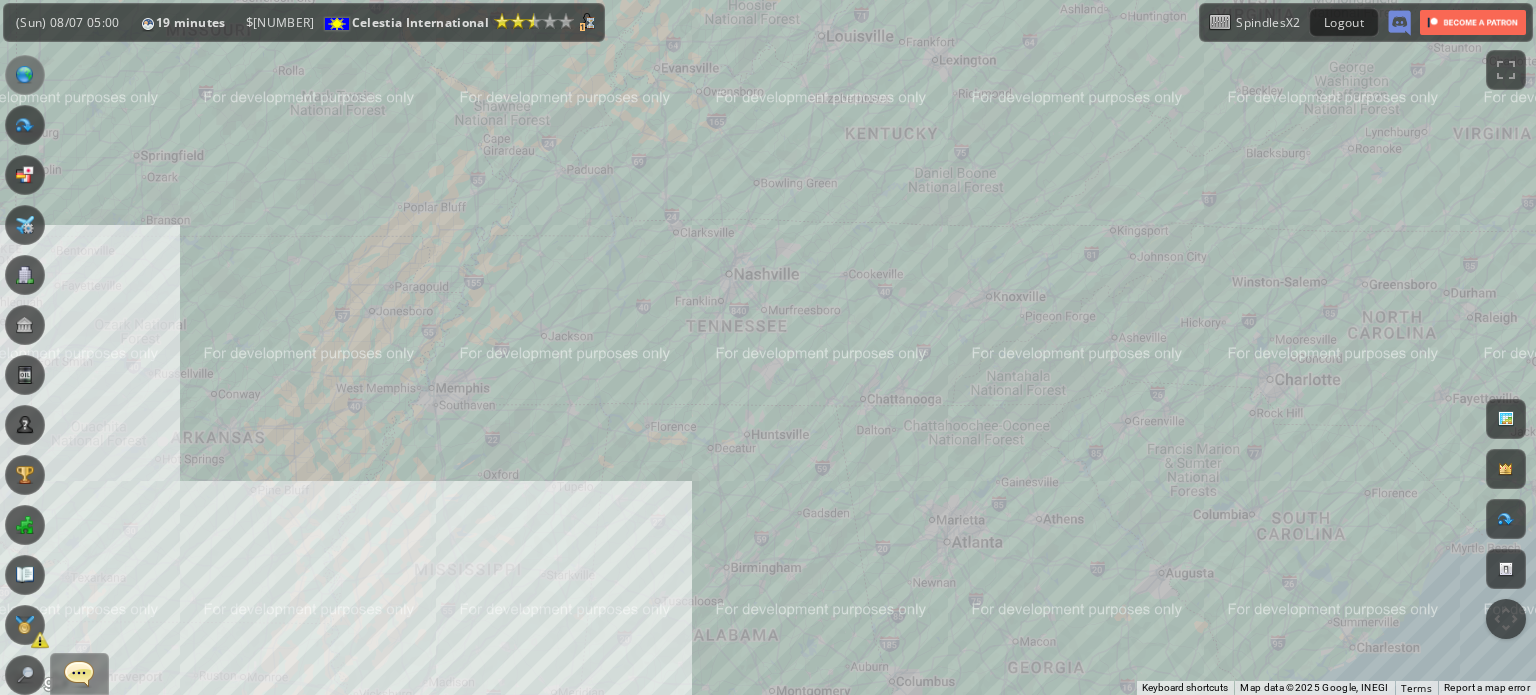 click on "To navigate, press the arrow keys." at bounding box center [768, 347] 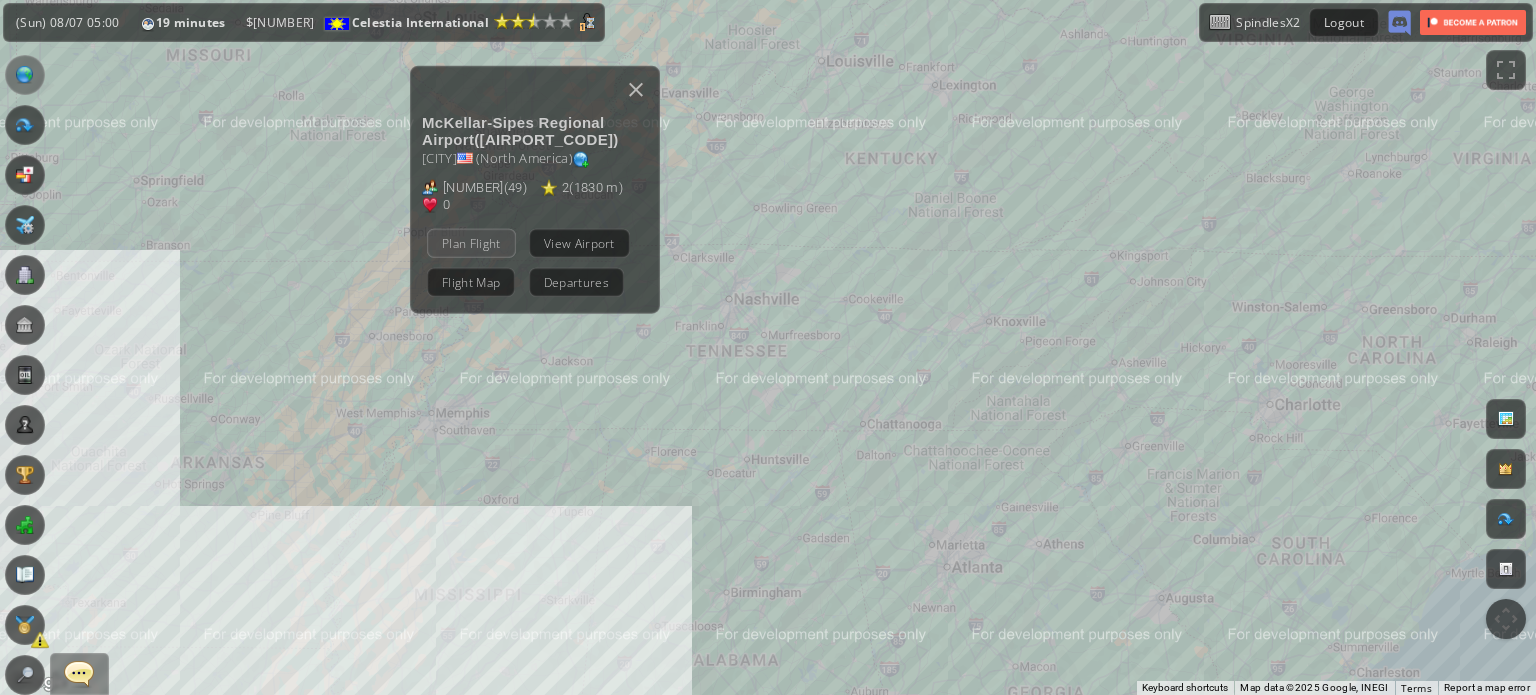 click on "Plan Flight" at bounding box center [471, 242] 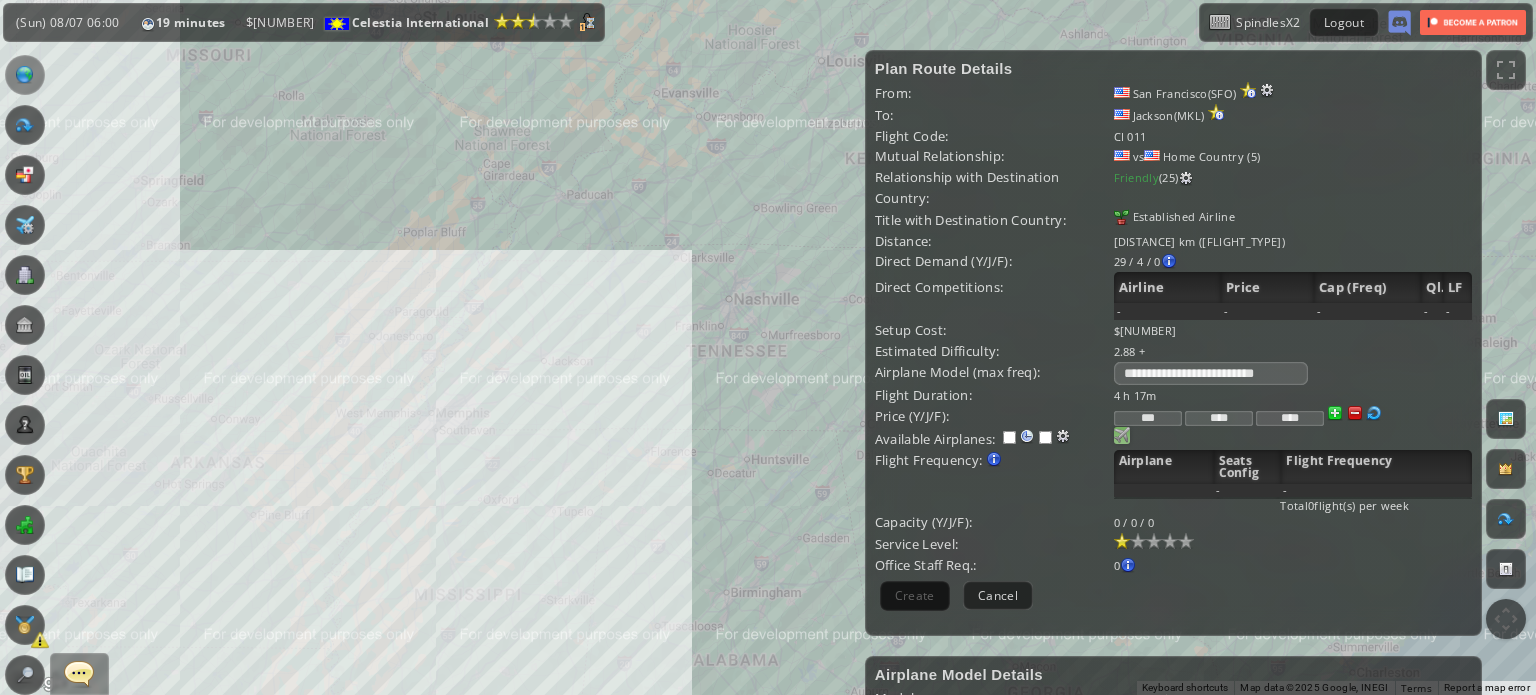 click at bounding box center (1122, 435) 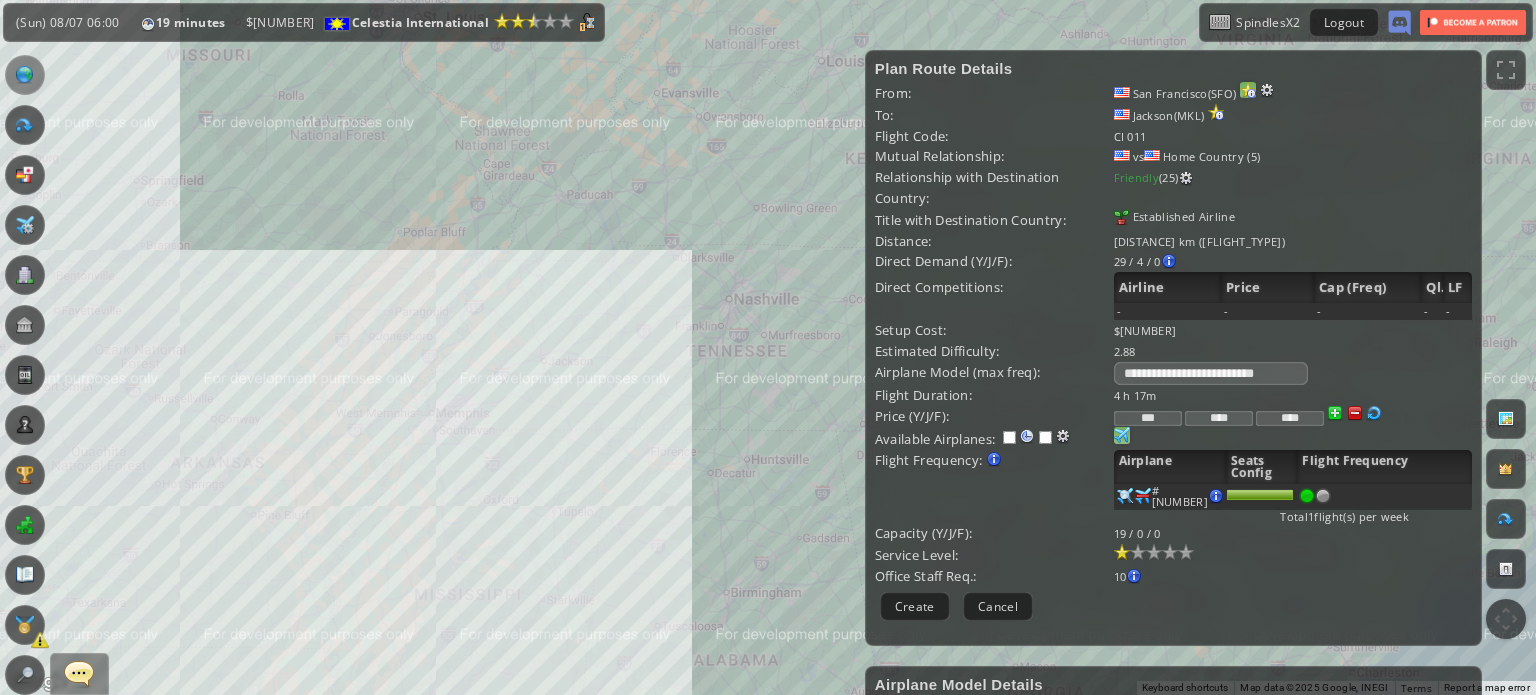 click at bounding box center (1248, 90) 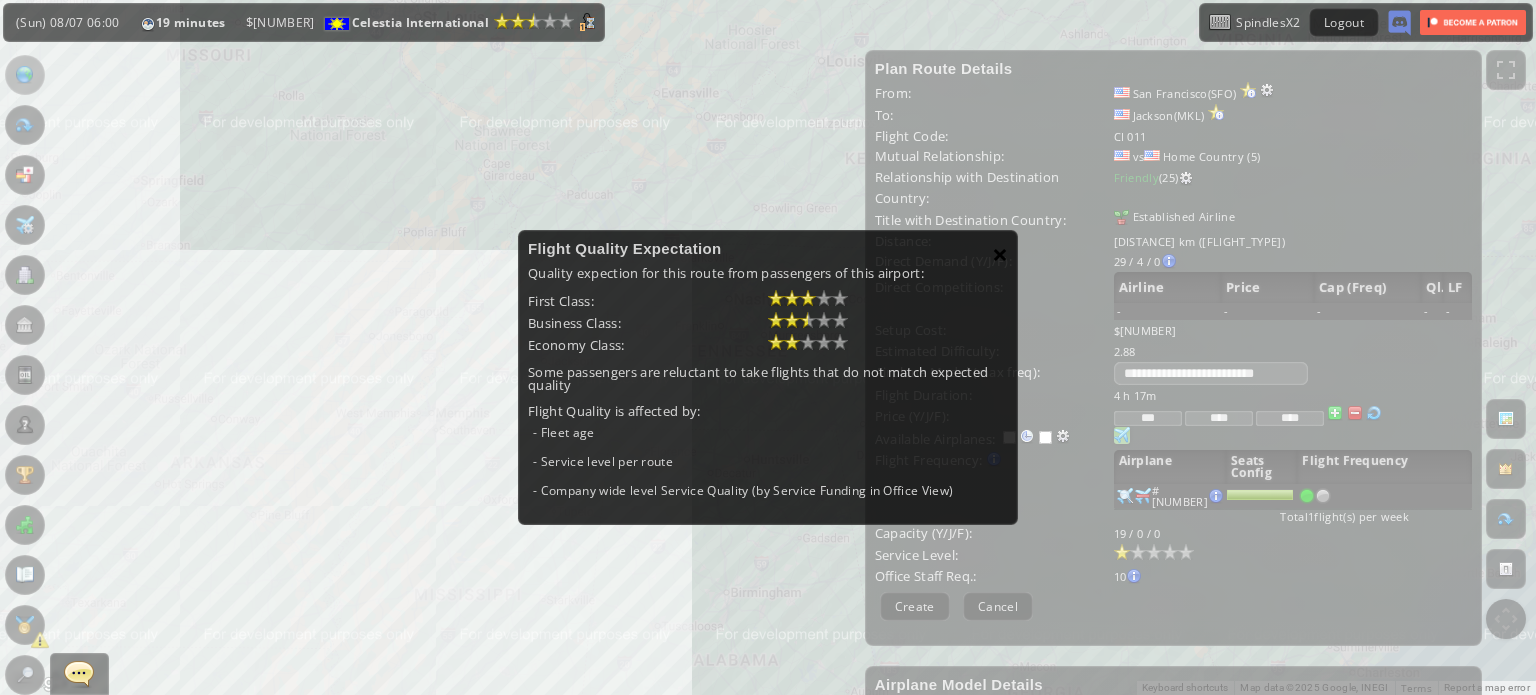 click on "×" at bounding box center [1000, 254] 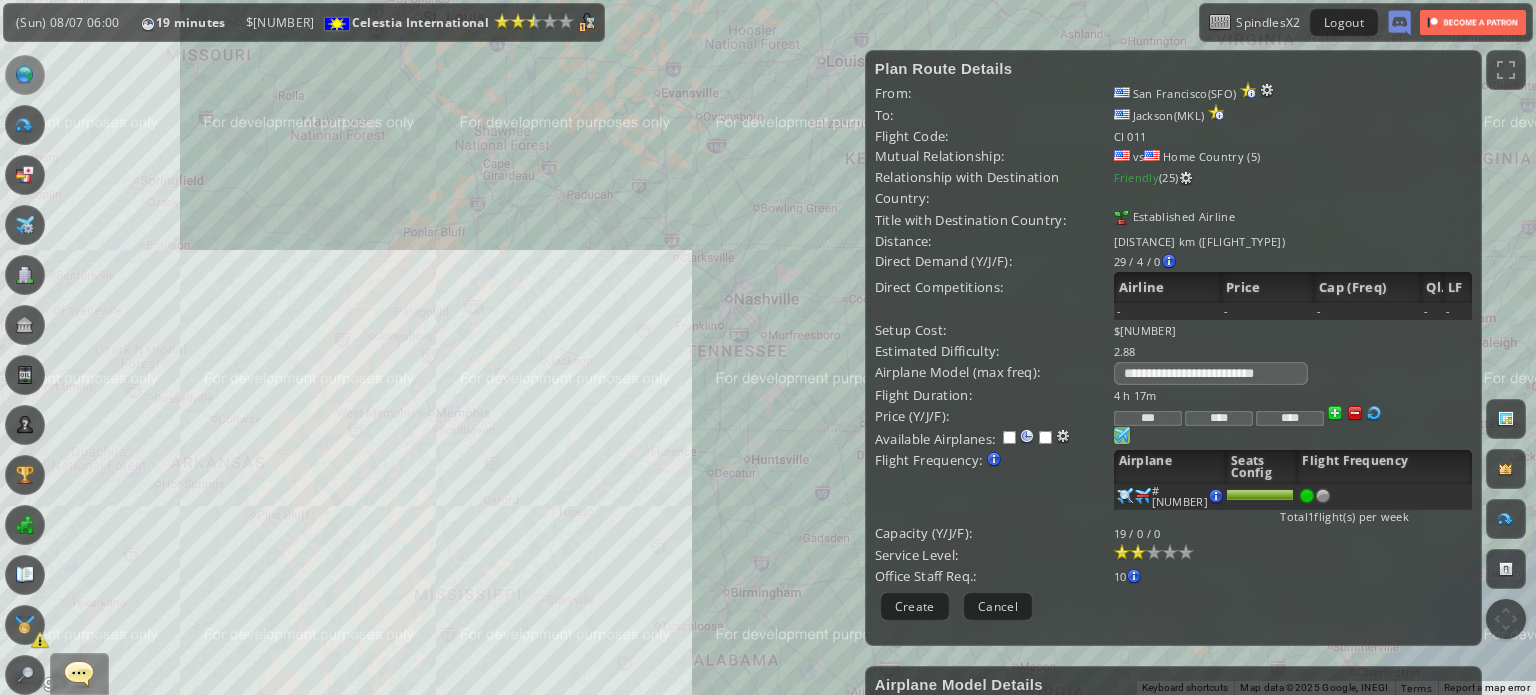 click at bounding box center (1138, 552) 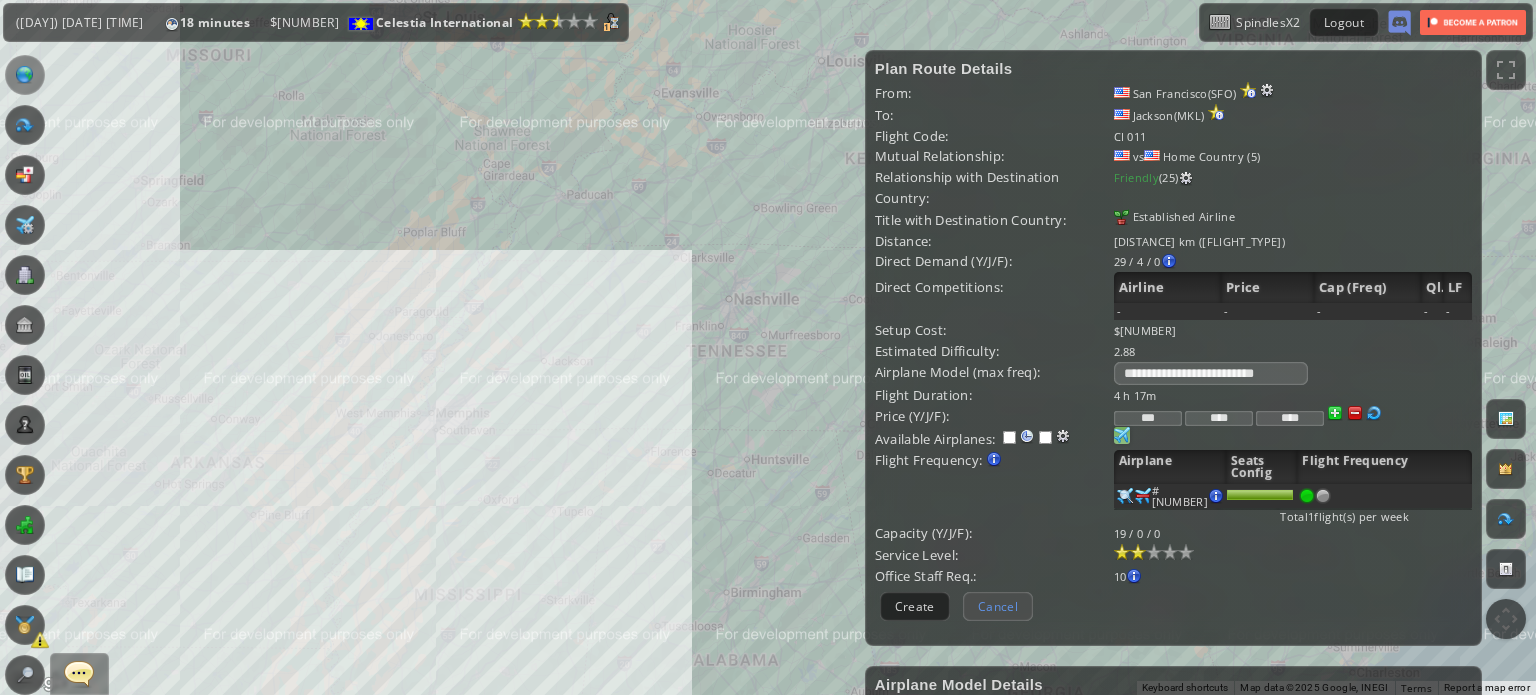 click on "Cancel" at bounding box center (998, 606) 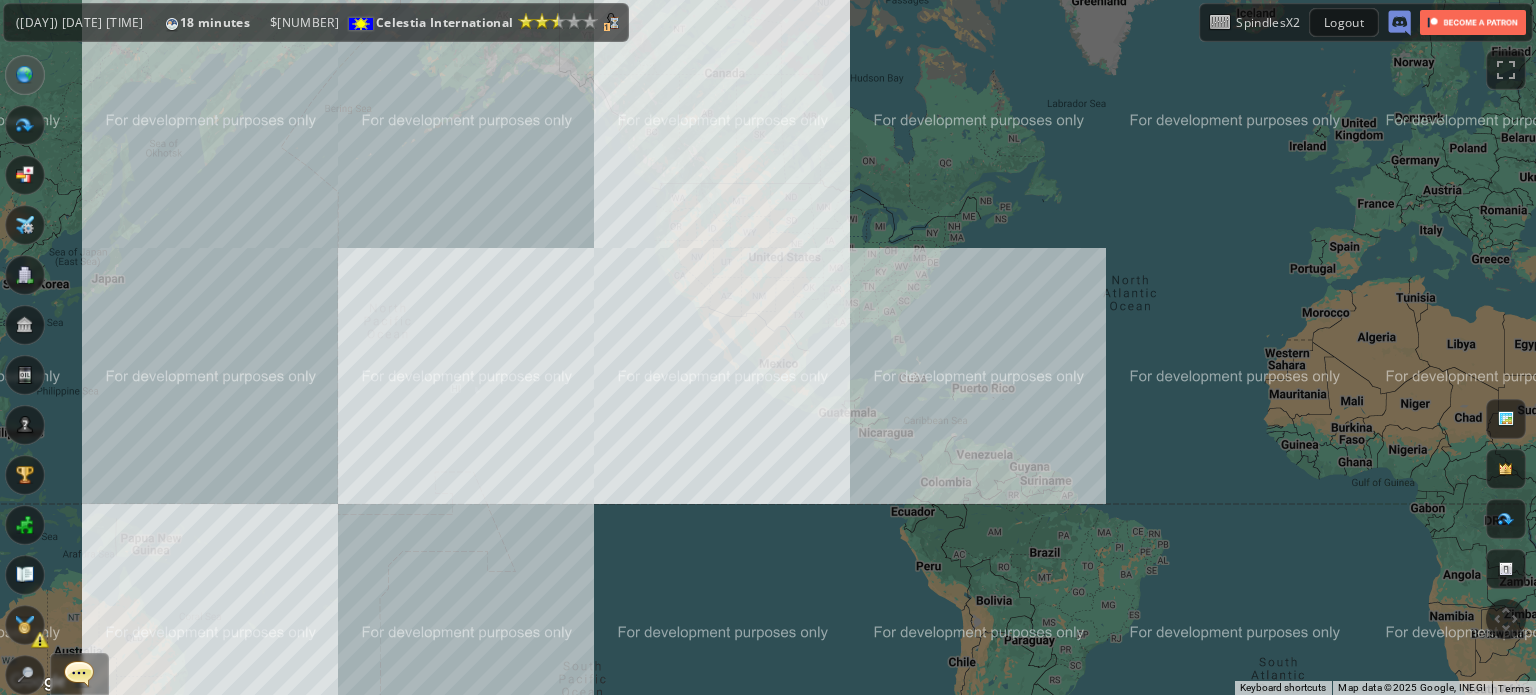click on "To navigate, press the arrow keys." at bounding box center (768, 347) 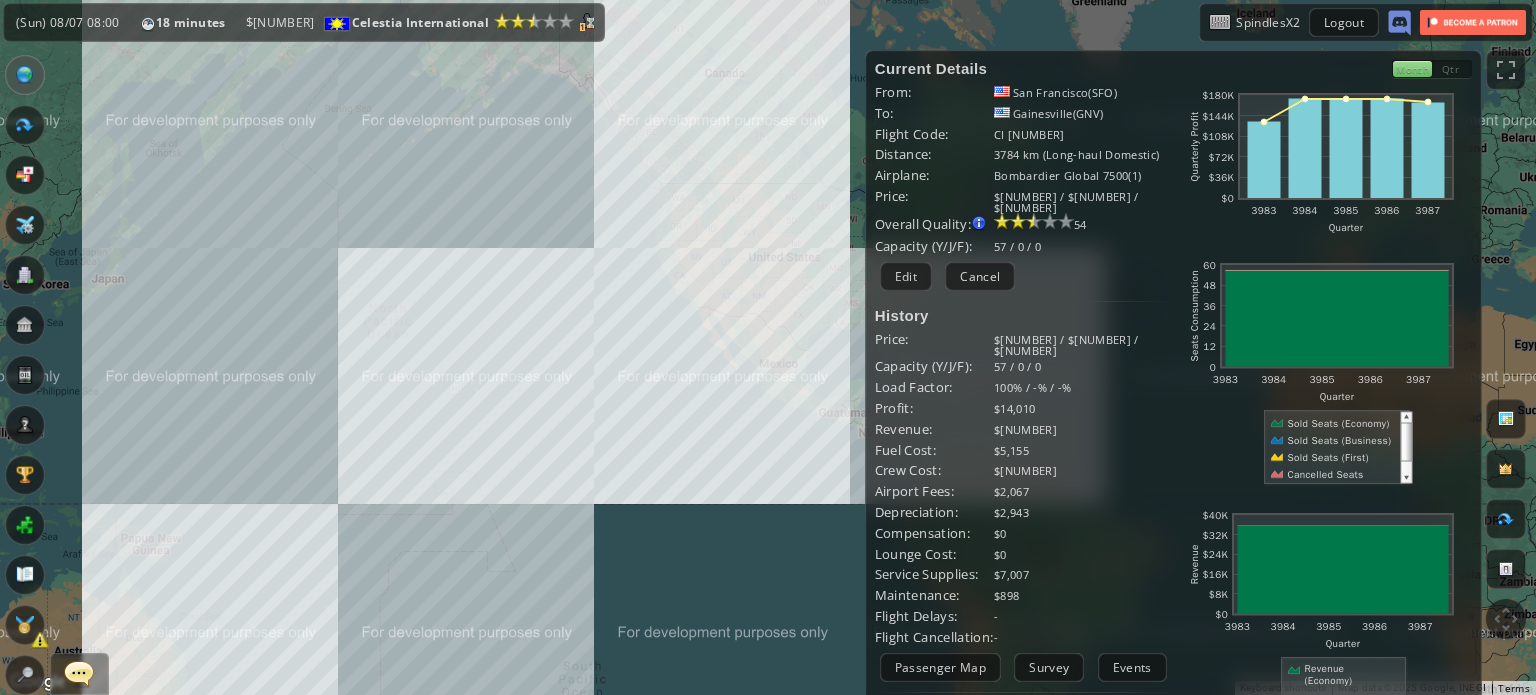 click on "To navigate, press the arrow keys." at bounding box center [768, 347] 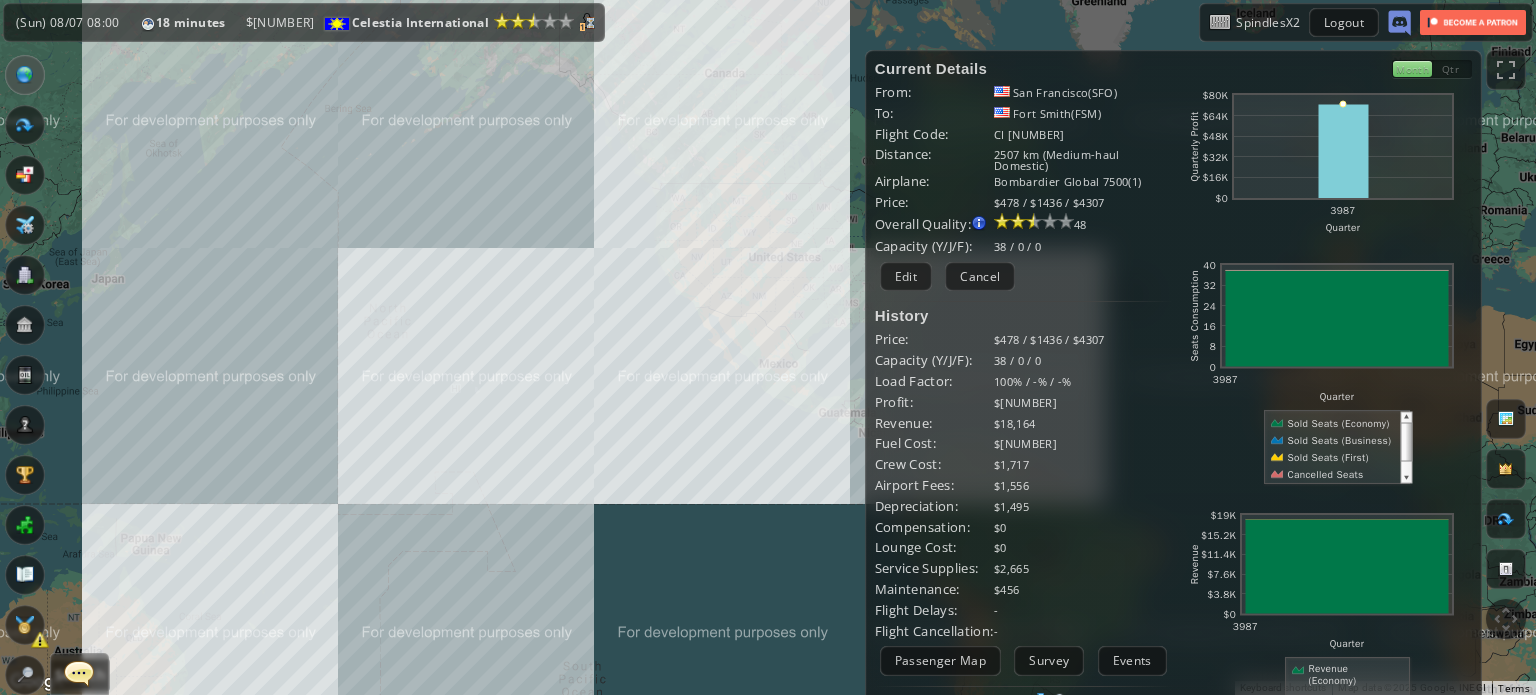 click at bounding box center (25, 675) 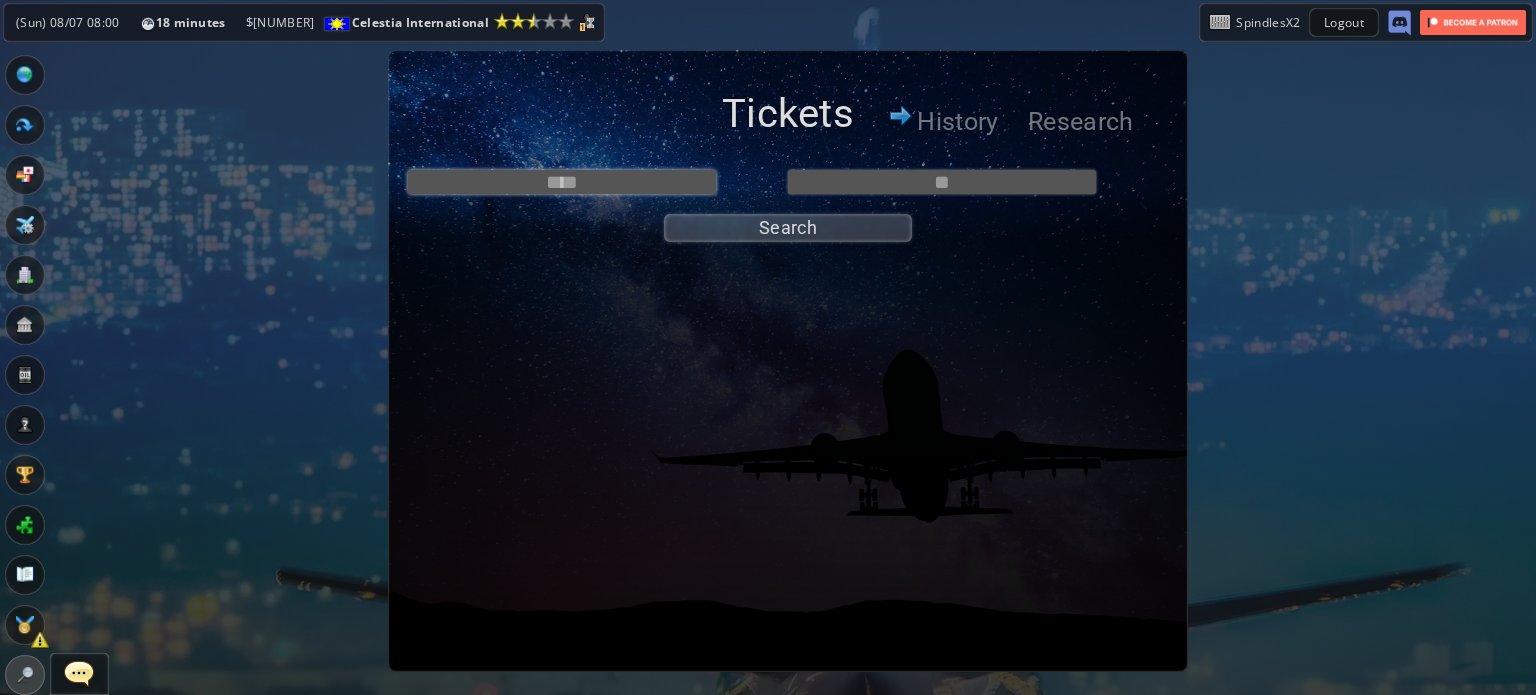 click at bounding box center [562, 182] 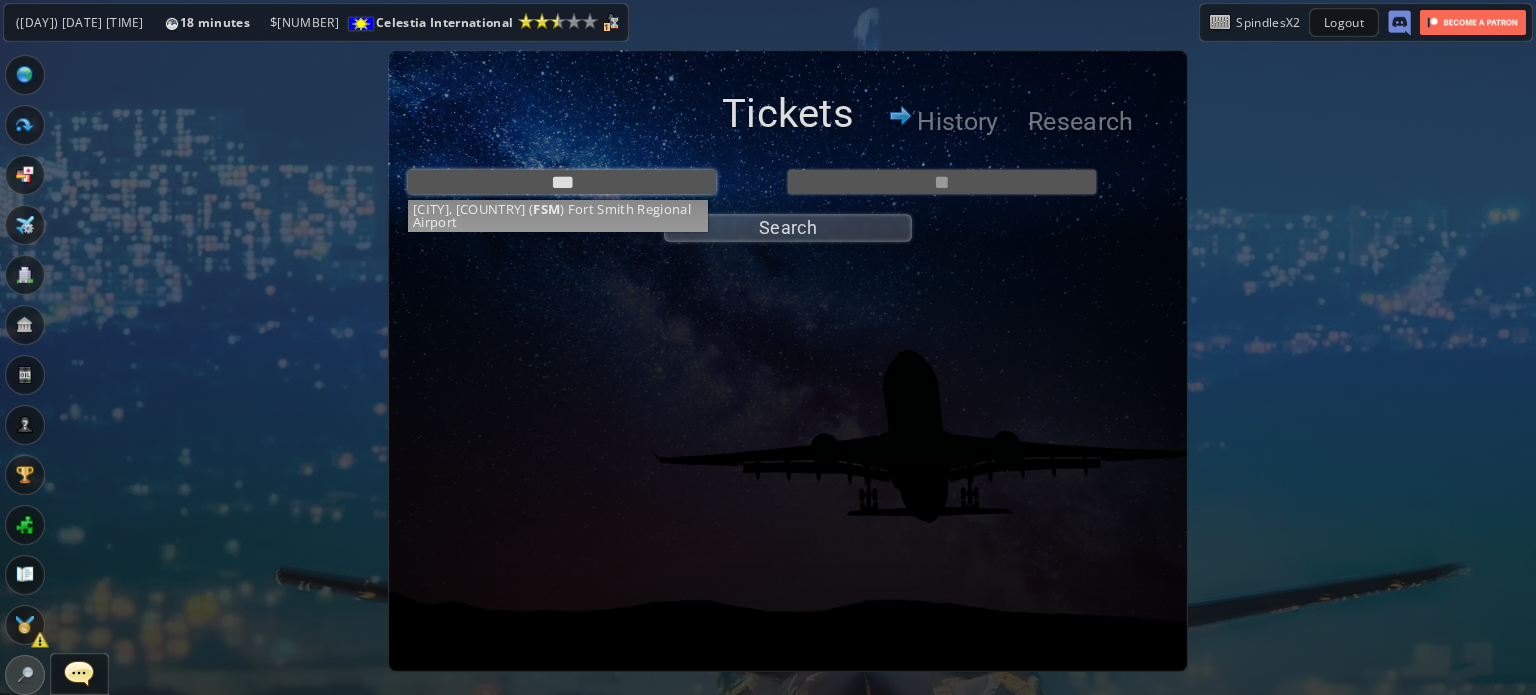 type on "**********" 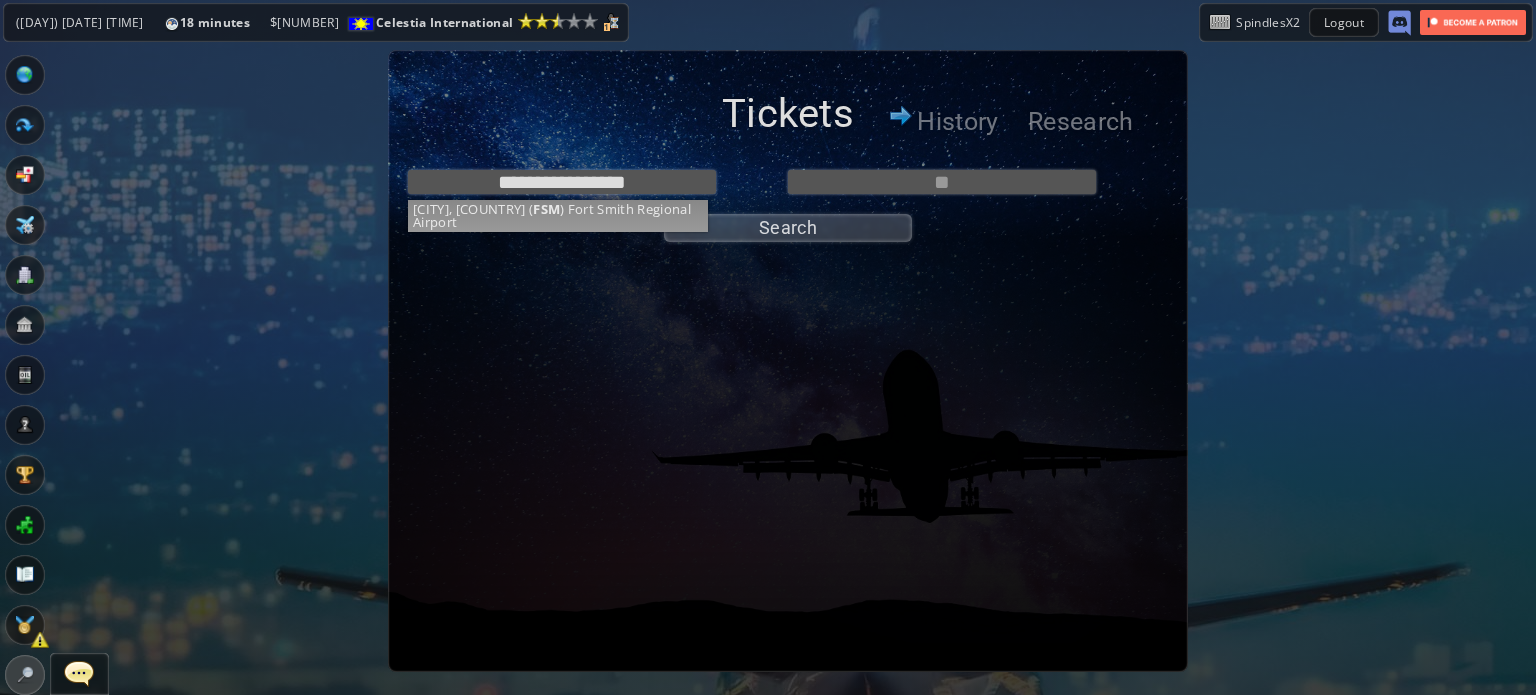 click on "**********" at bounding box center (788, 201) 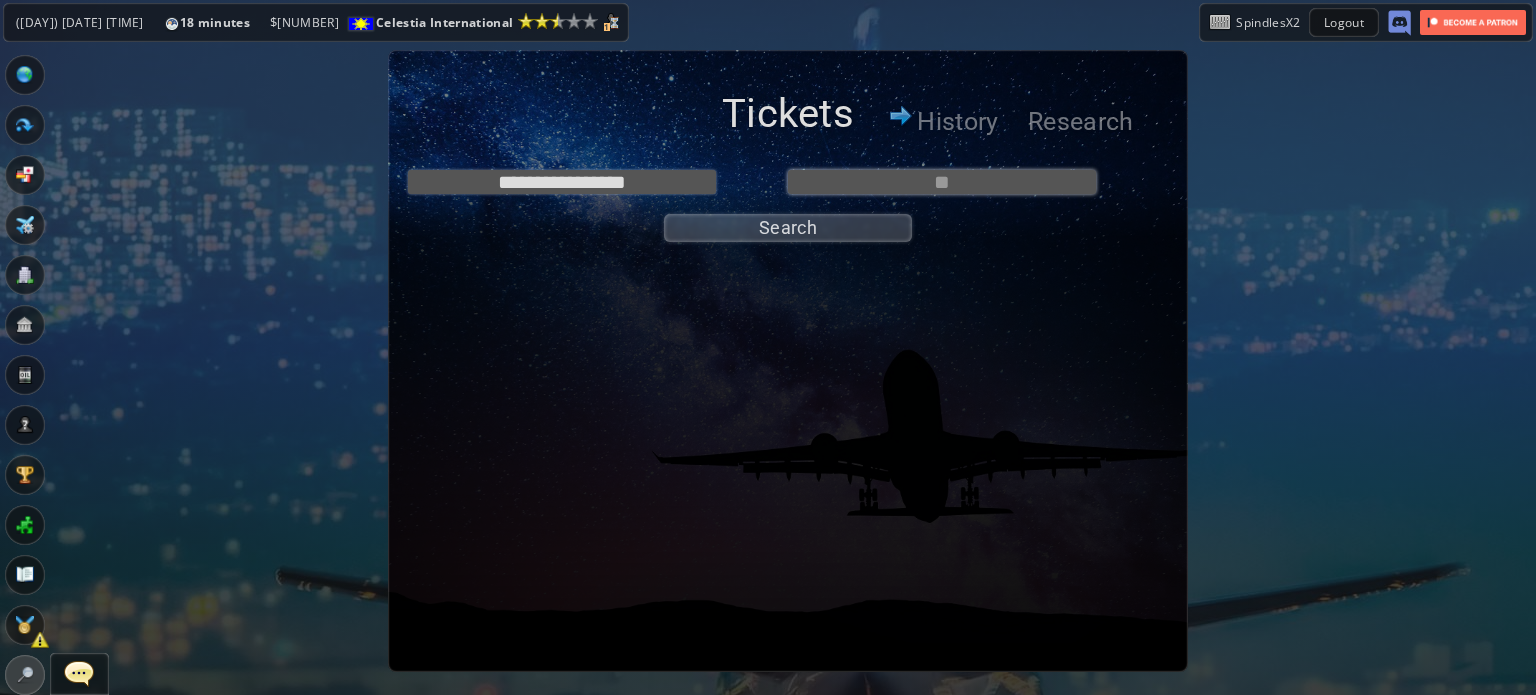 click at bounding box center (942, 182) 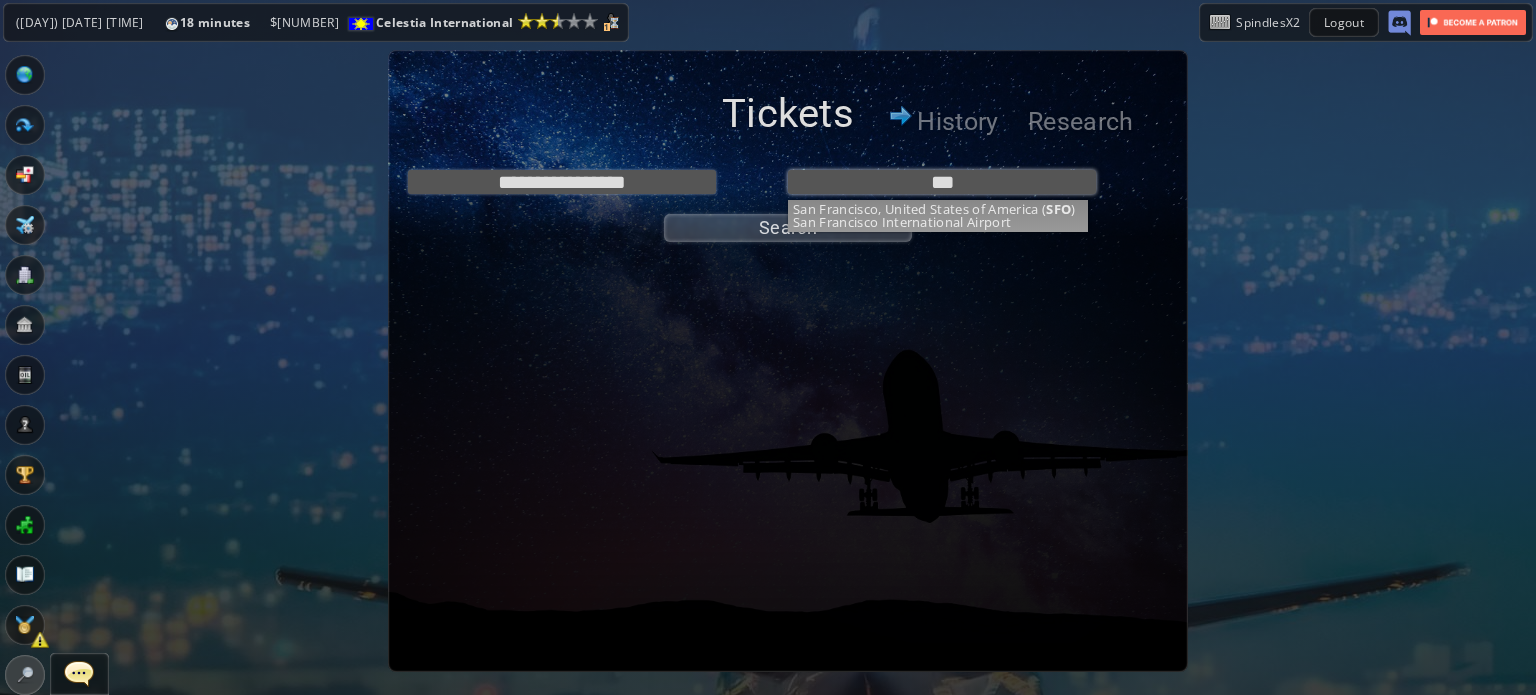type on "**********" 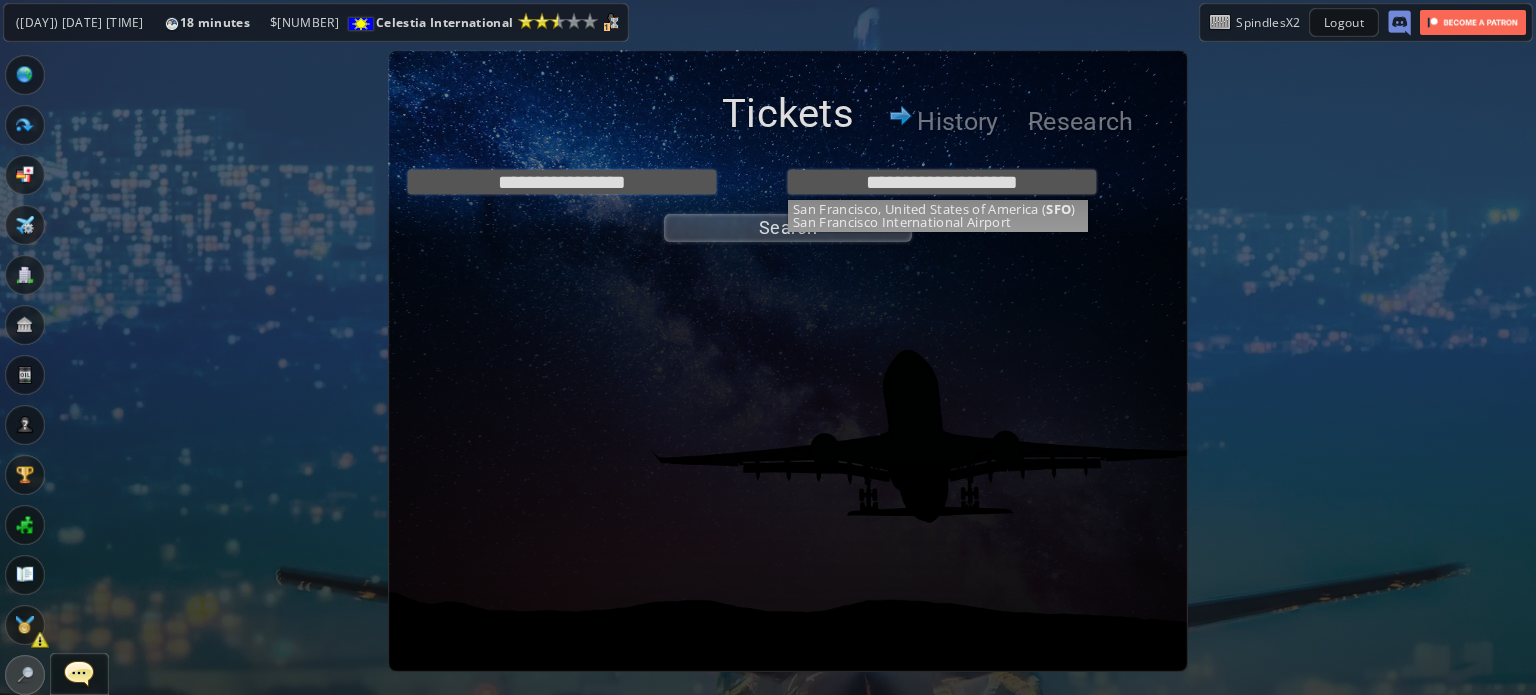 click on "**********" at bounding box center (788, 201) 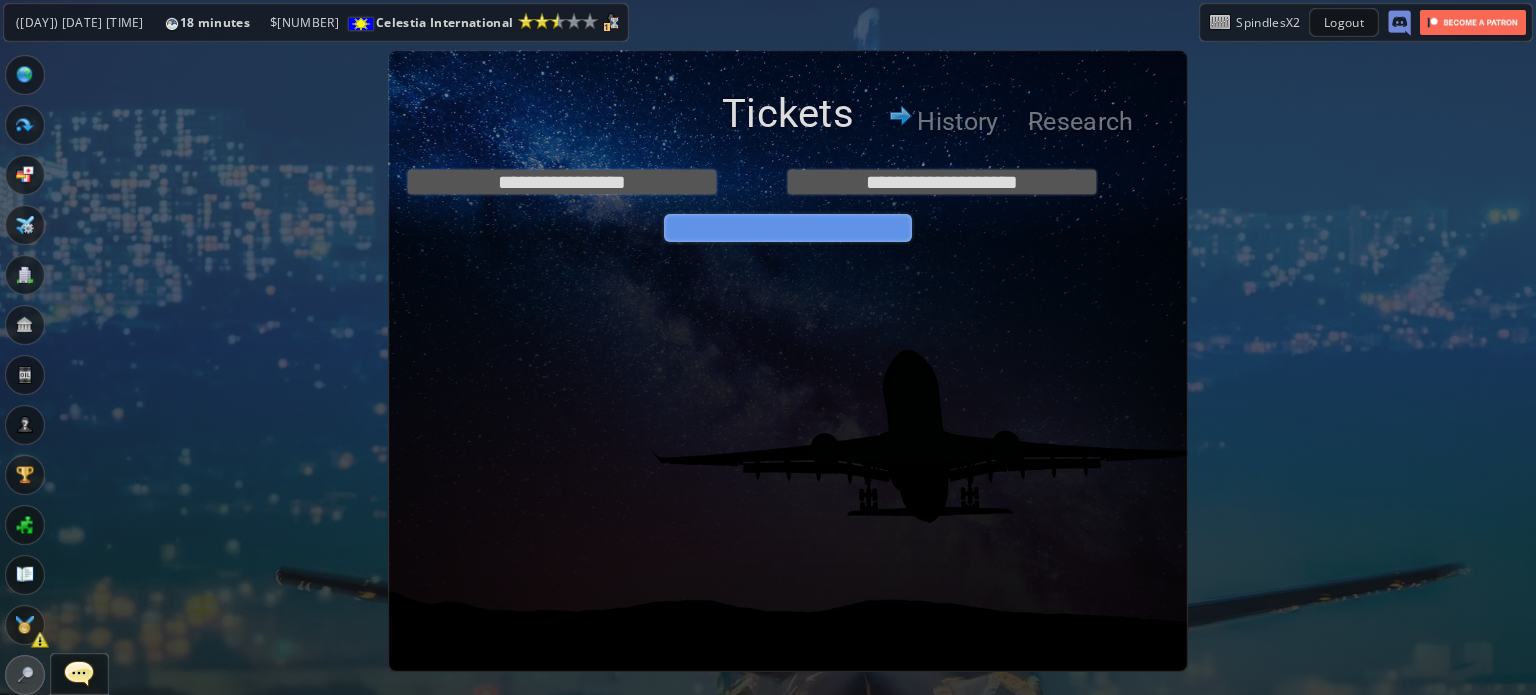 click on "Search" at bounding box center (788, 228) 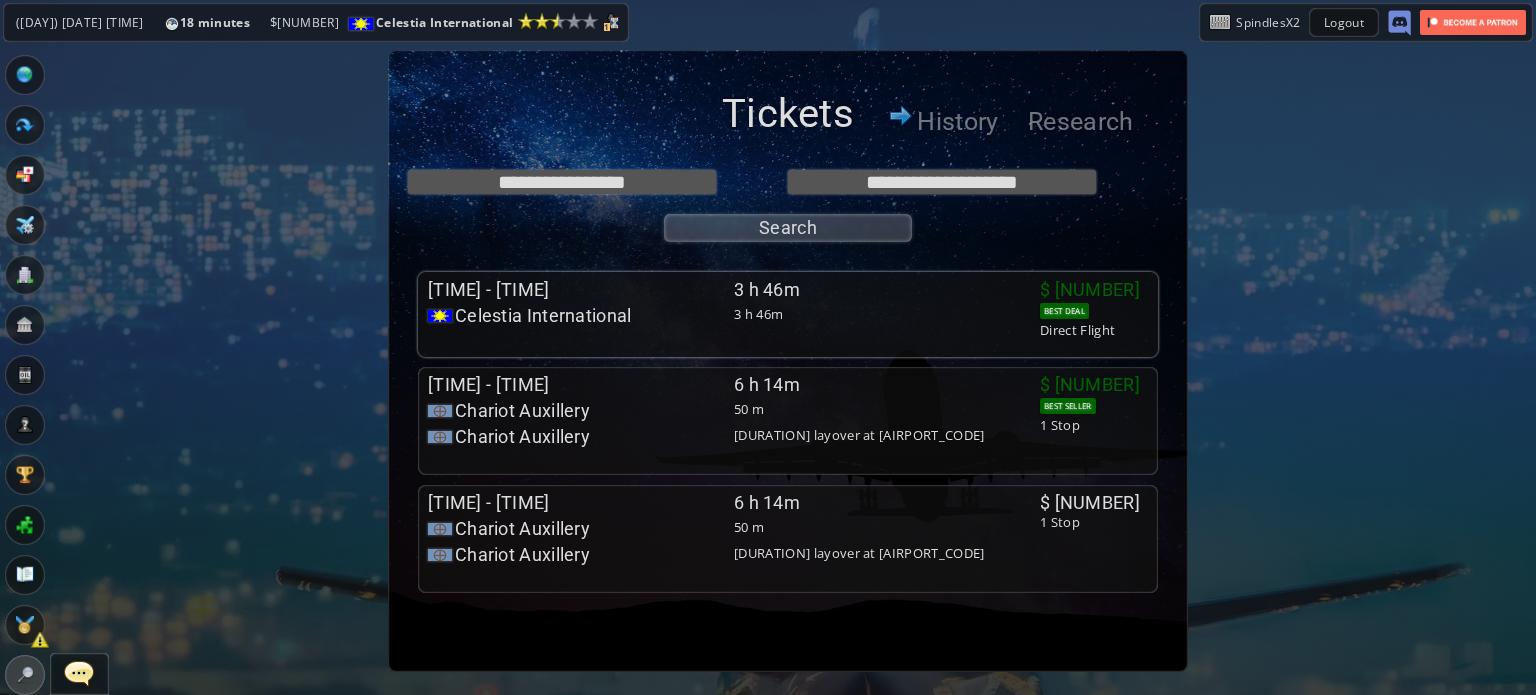 click on "[TIME] - [TIME] [DURATION] [AIRLINE_NAME] [DURATION] [AIRLINE_CODE] [TIME] - [TIME] $[PRICE] ([SEATING_CLASS]) [FLIGHT_RATING] [ORIGIN_CITY]([ORIGIN_CODE]) [DESTINATION_CITY]([DESTINATION_CODE]) Aircraft : [AIRCRAFT_MODEL]" at bounding box center [734, 308] 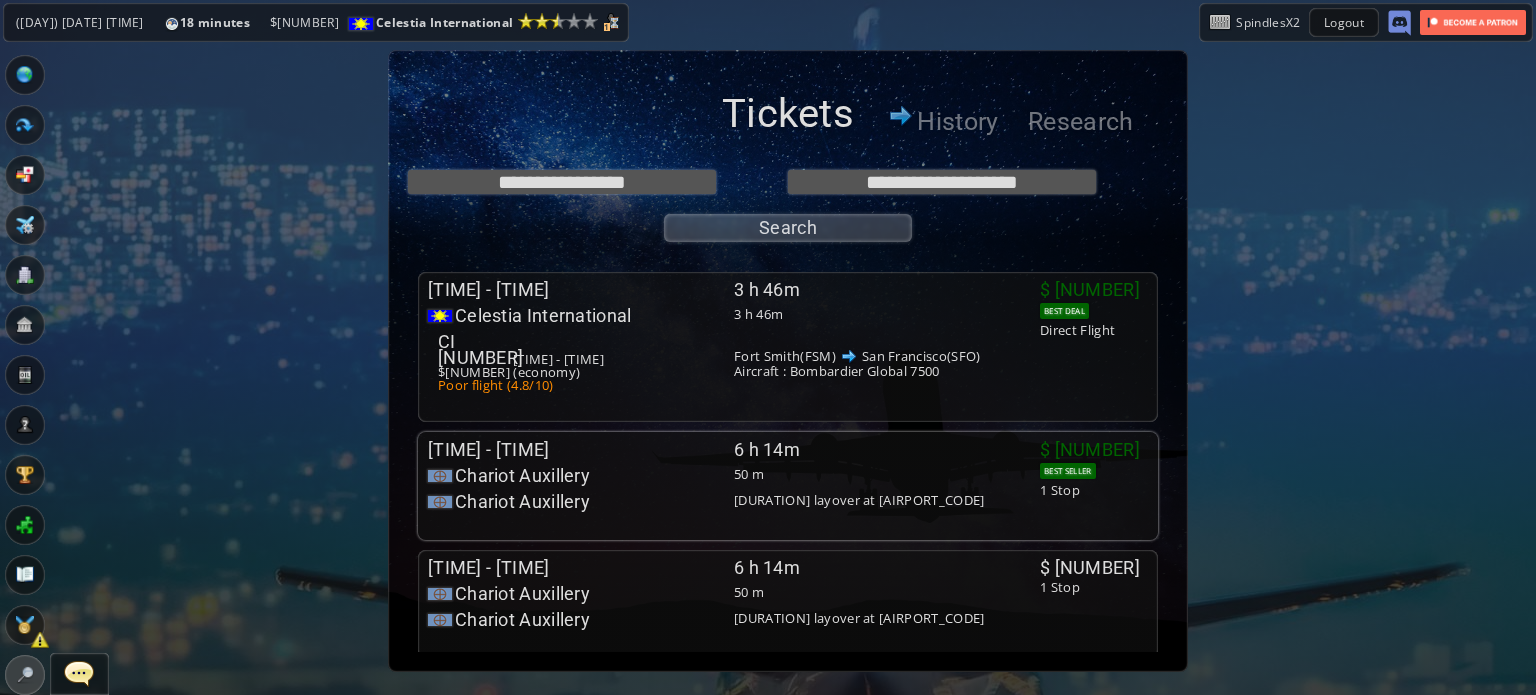 click on "6 h 14m" at bounding box center (887, 290) 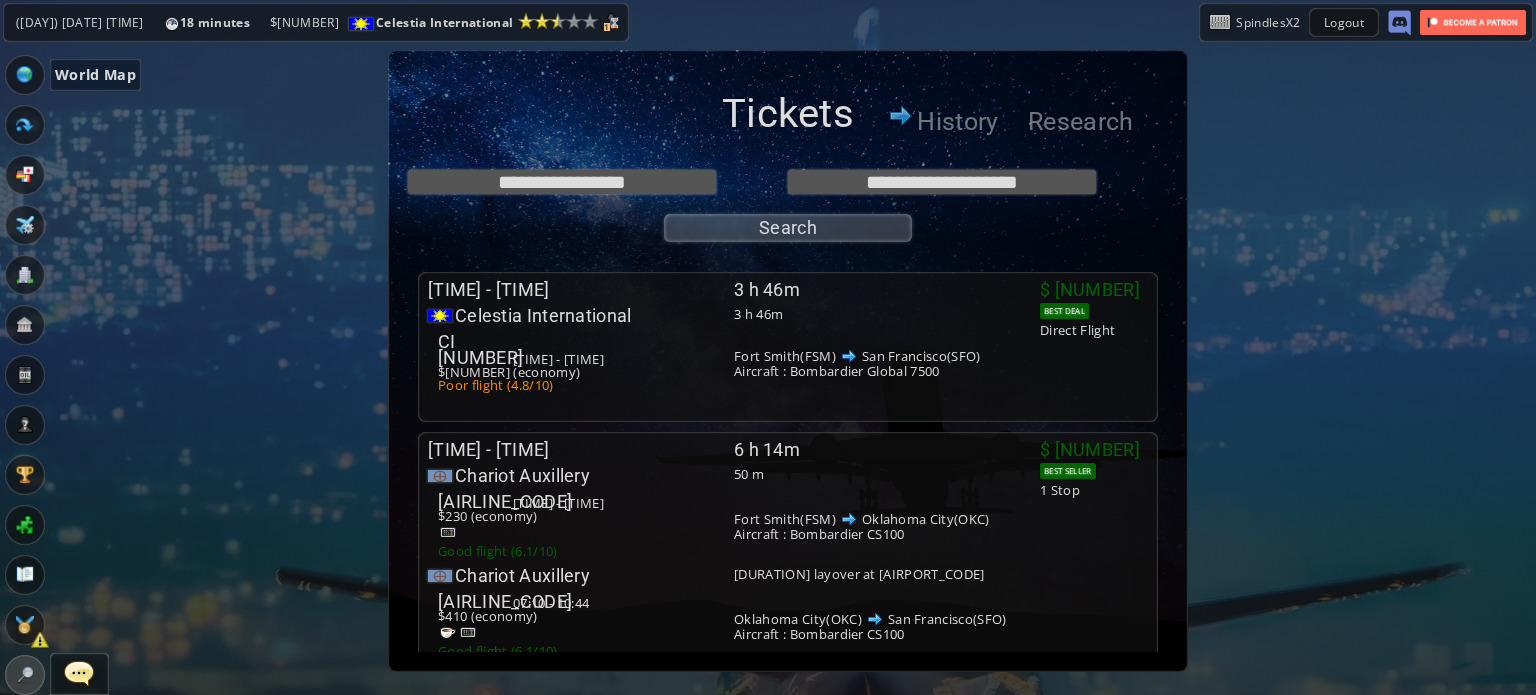 click at bounding box center [25, 75] 